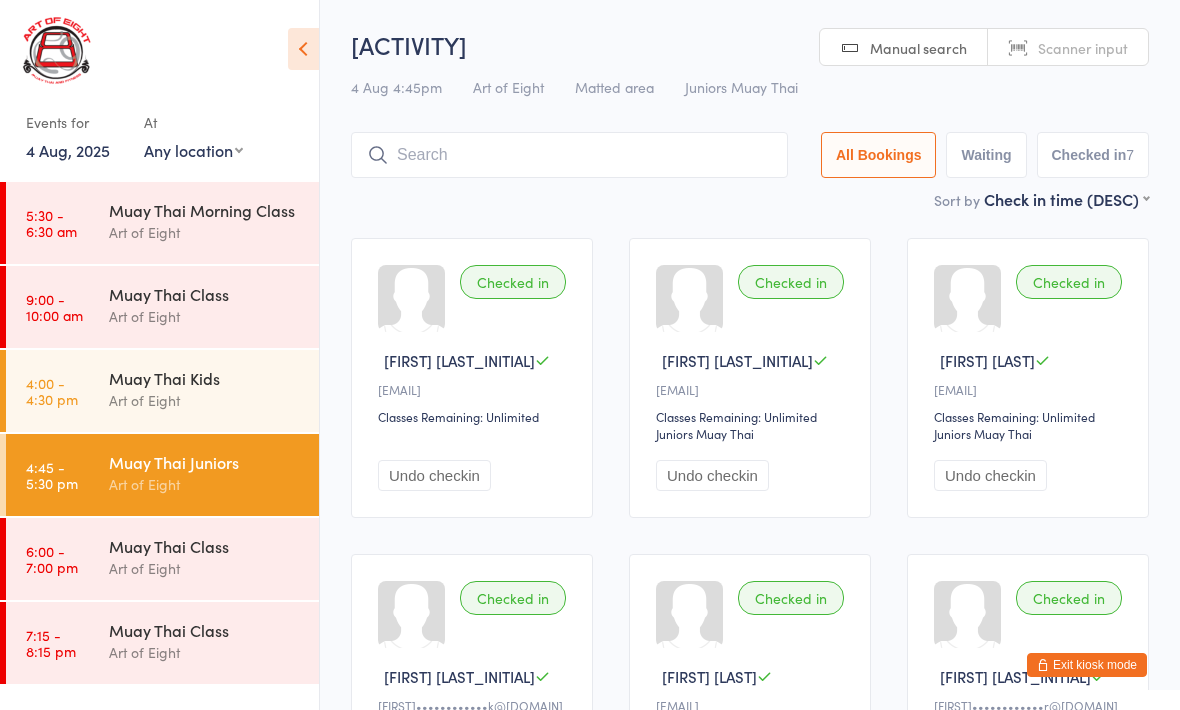 scroll, scrollTop: 144, scrollLeft: 0, axis: vertical 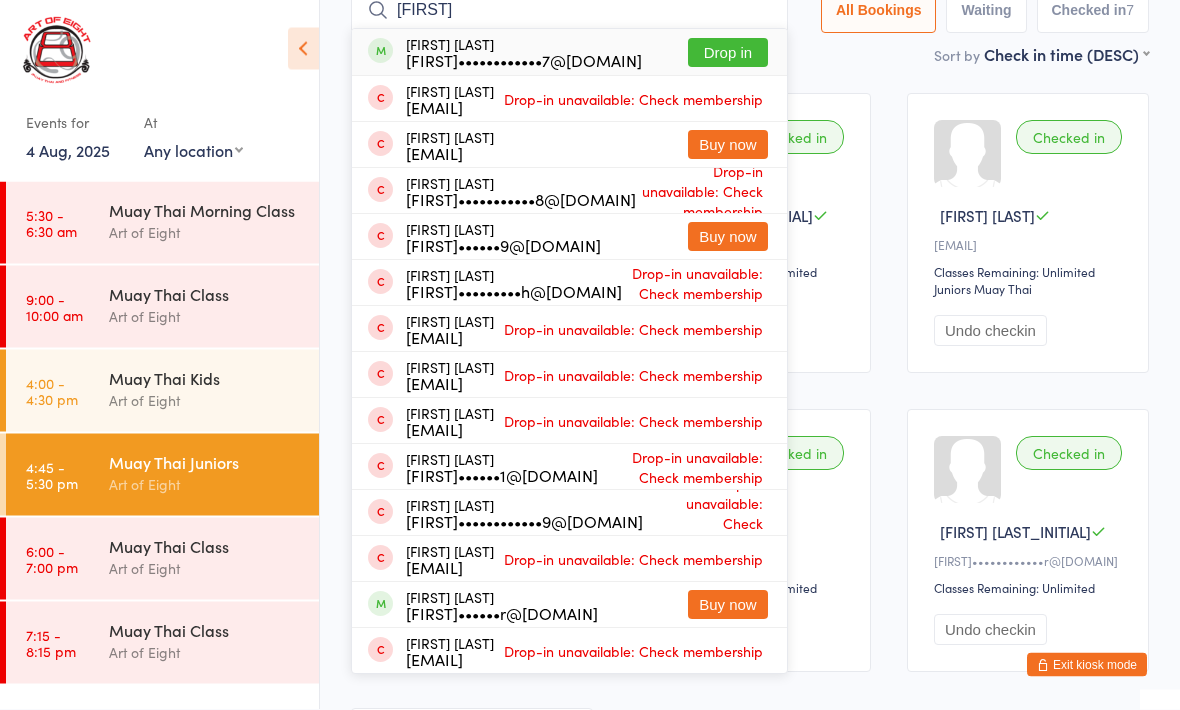 type on "[FIRST]" 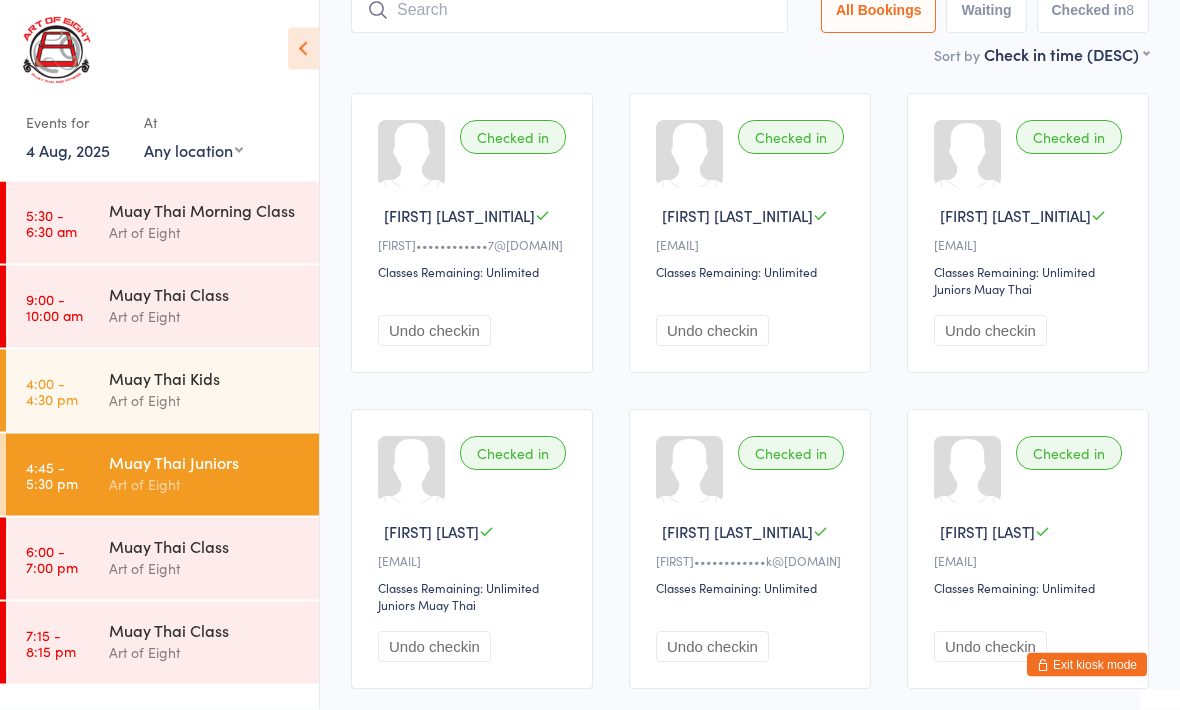 click on "Muay Thai Juniors Art of Eight" at bounding box center [214, 473] 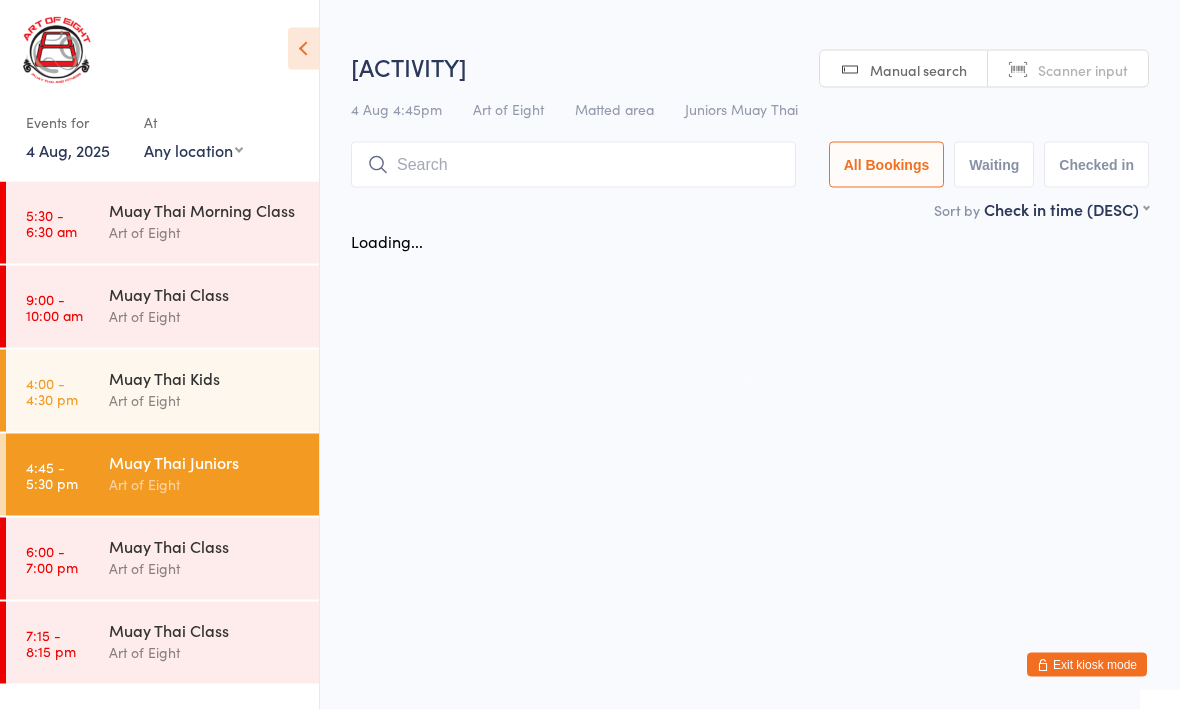 scroll, scrollTop: 0, scrollLeft: 0, axis: both 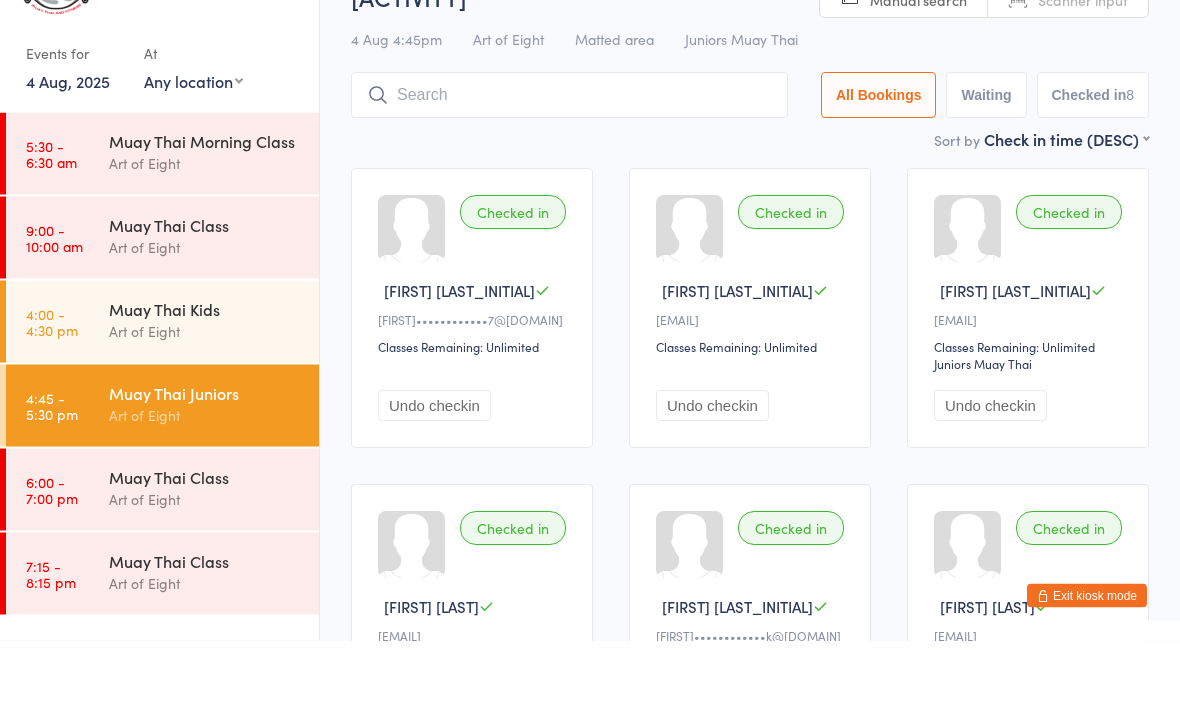click on "4:45 - 5:30 pm Muay Thai Juniors Art of Eight" at bounding box center (162, 475) 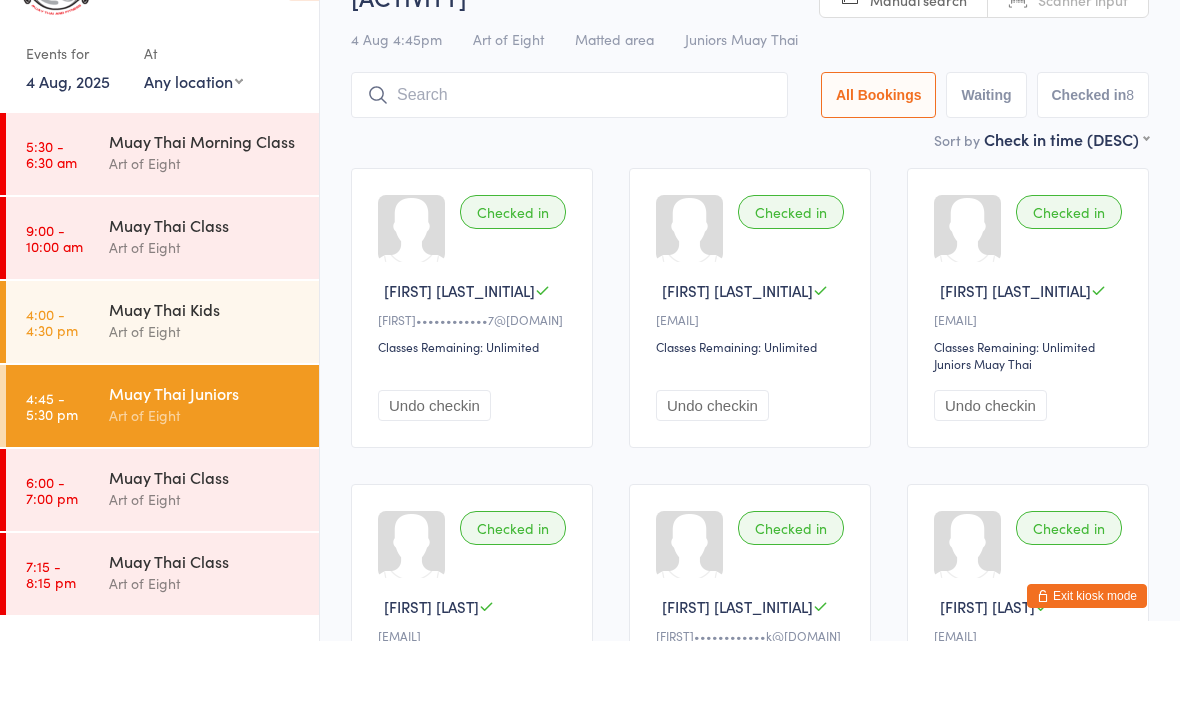 scroll, scrollTop: 0, scrollLeft: 0, axis: both 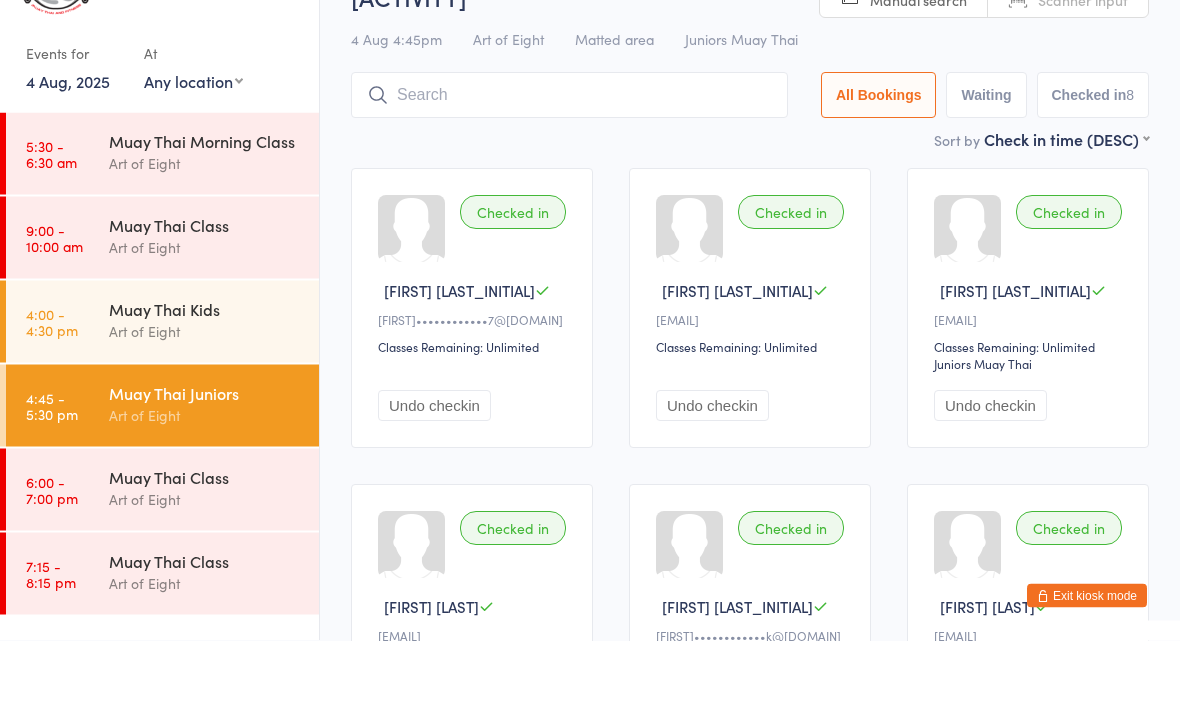 click on "Muay Thai Class" at bounding box center [205, 546] 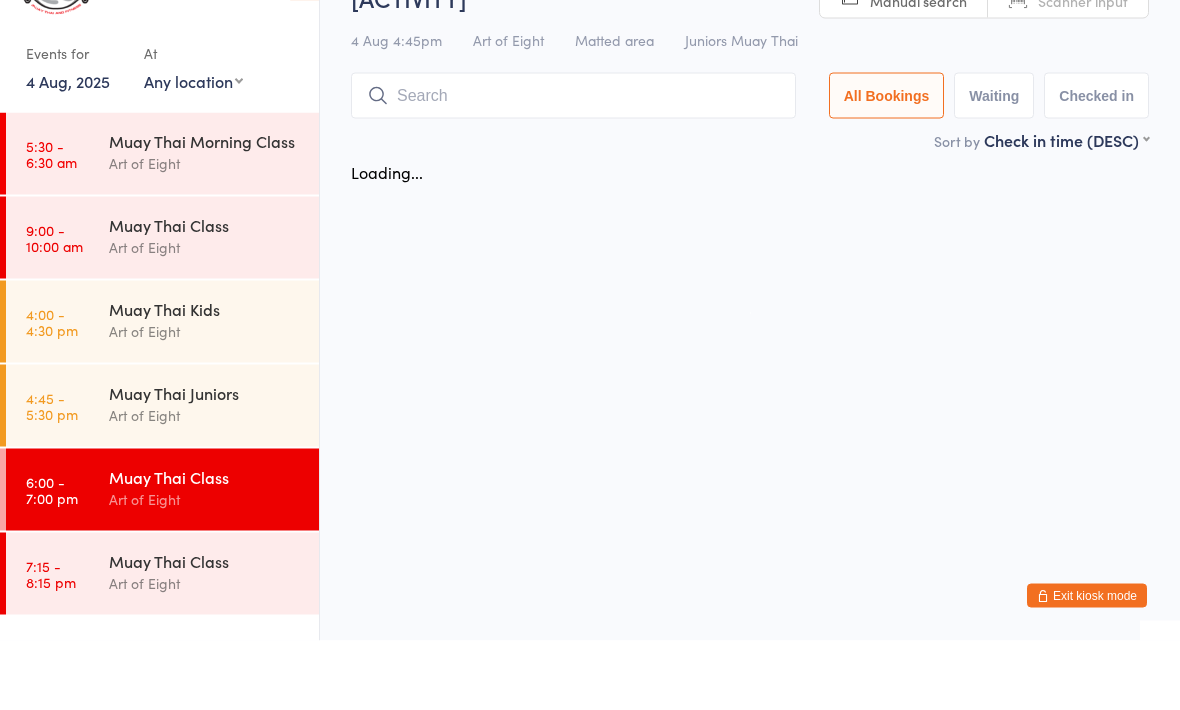 scroll, scrollTop: 1, scrollLeft: 0, axis: vertical 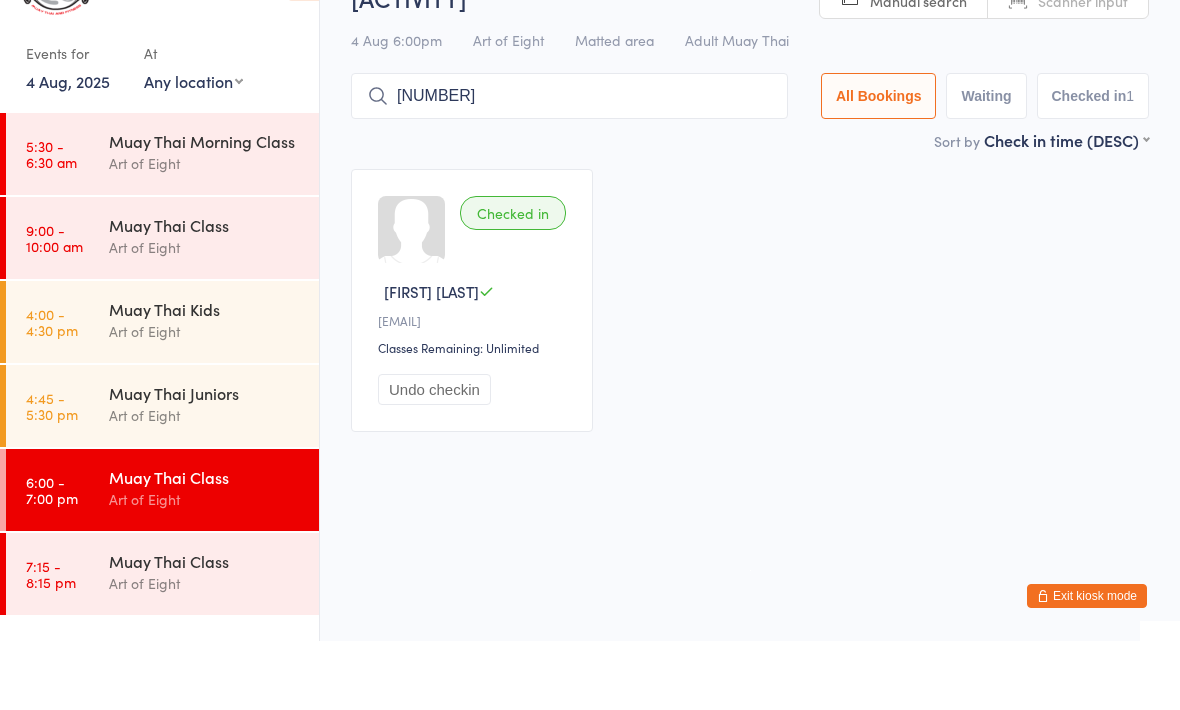 type on "[NUMBER]" 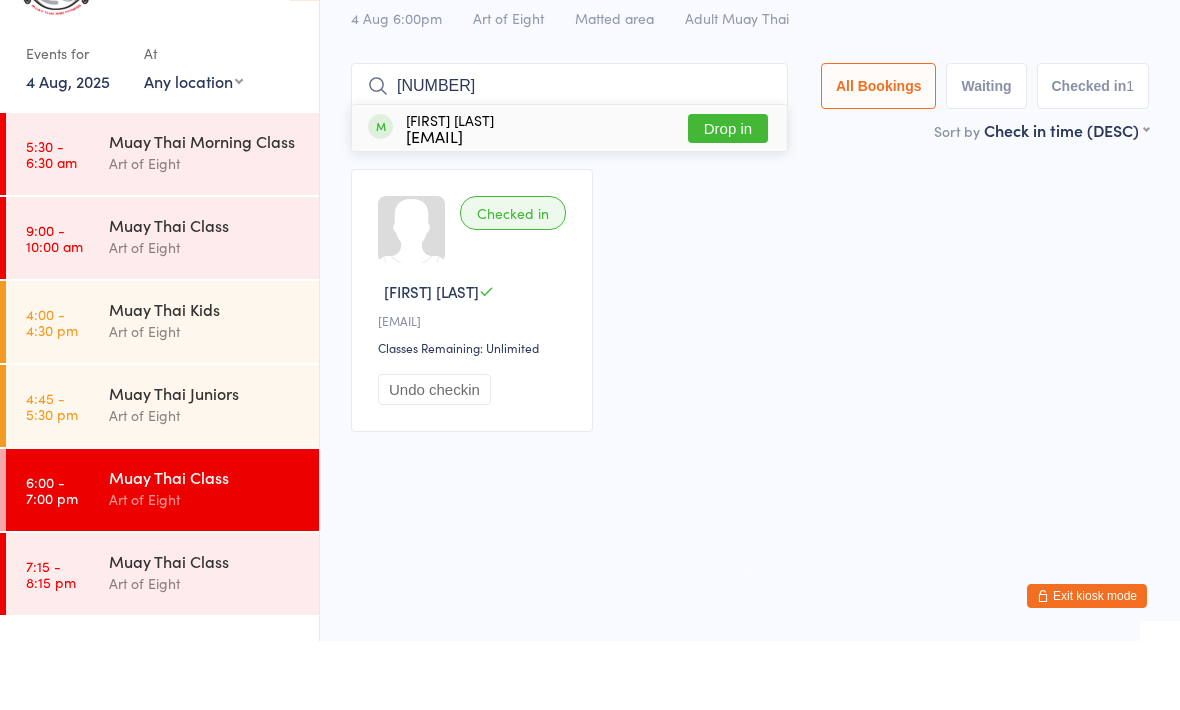 click on "Drop in" at bounding box center (728, 197) 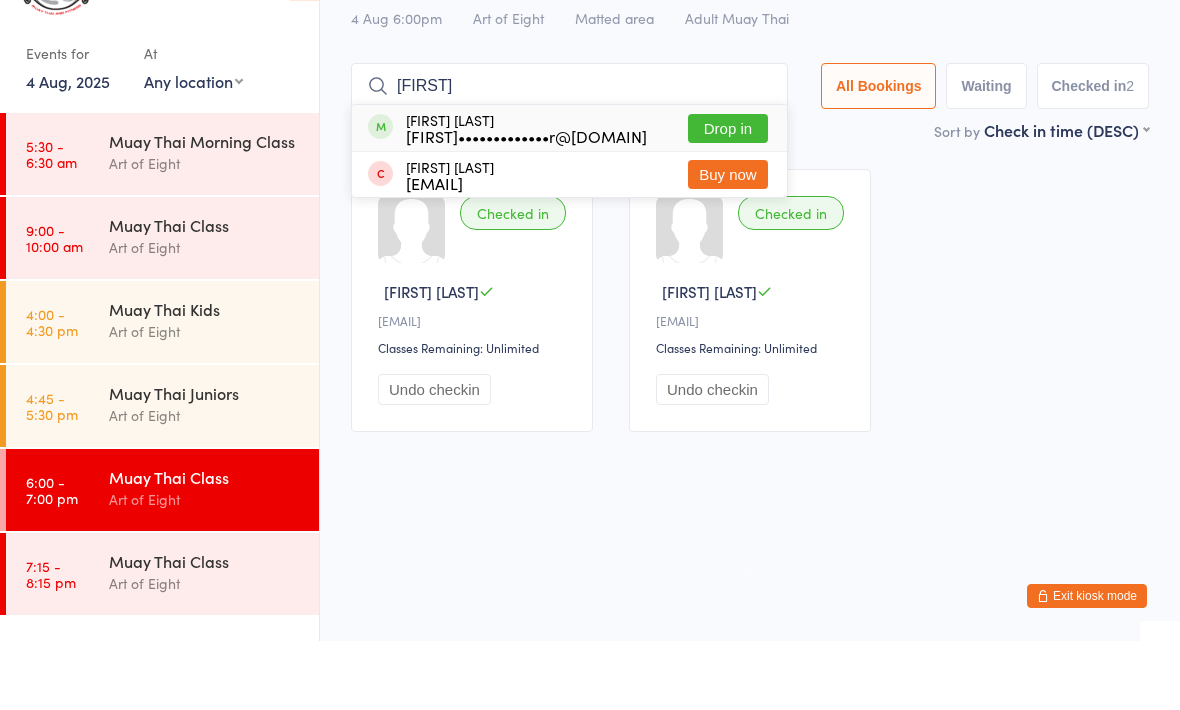 type on "[FIRST]" 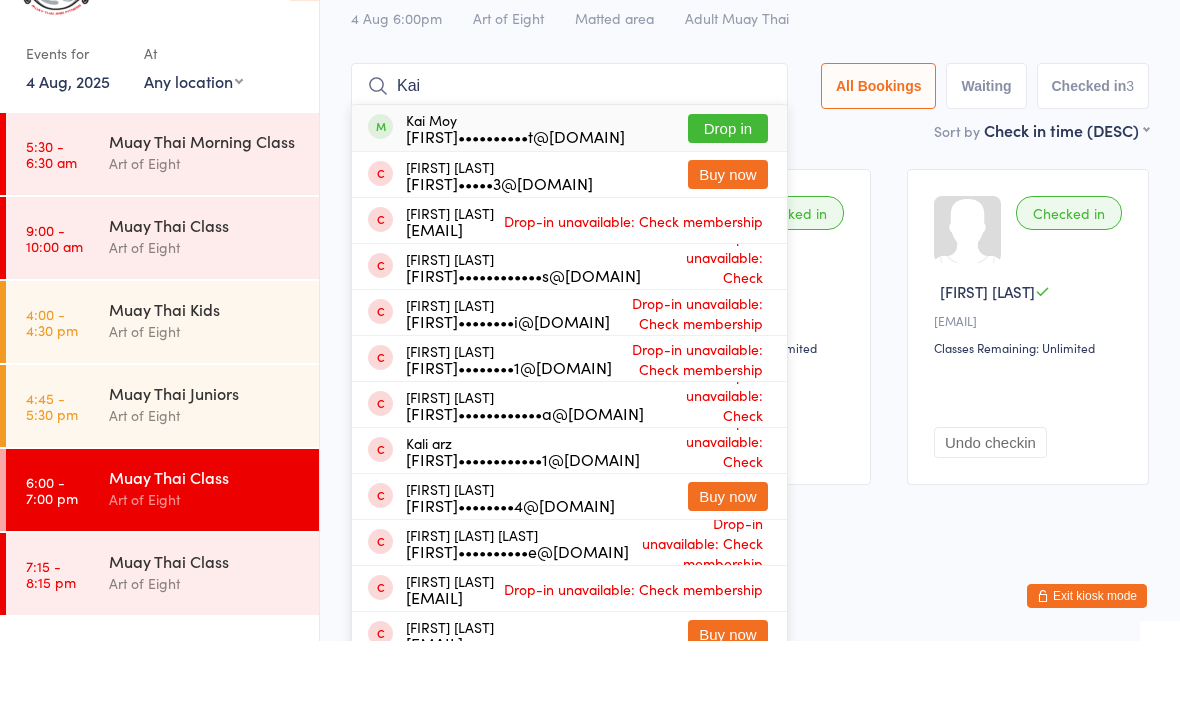 type on "Kai" 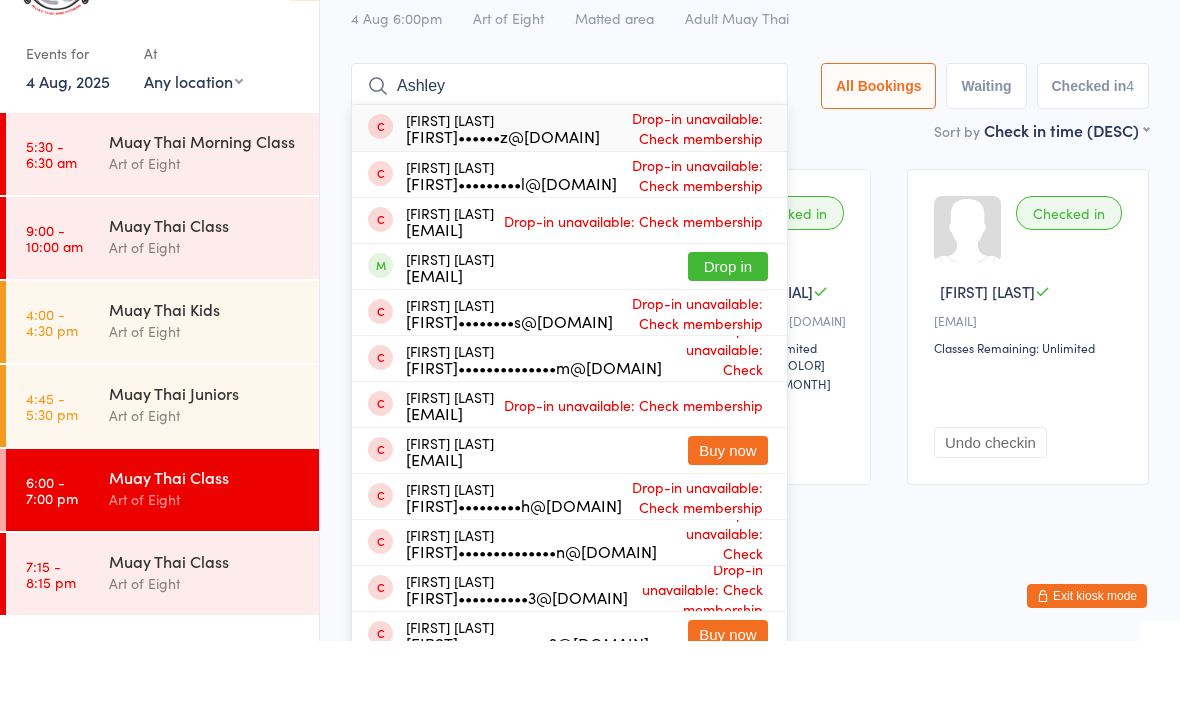 type on "Ashley" 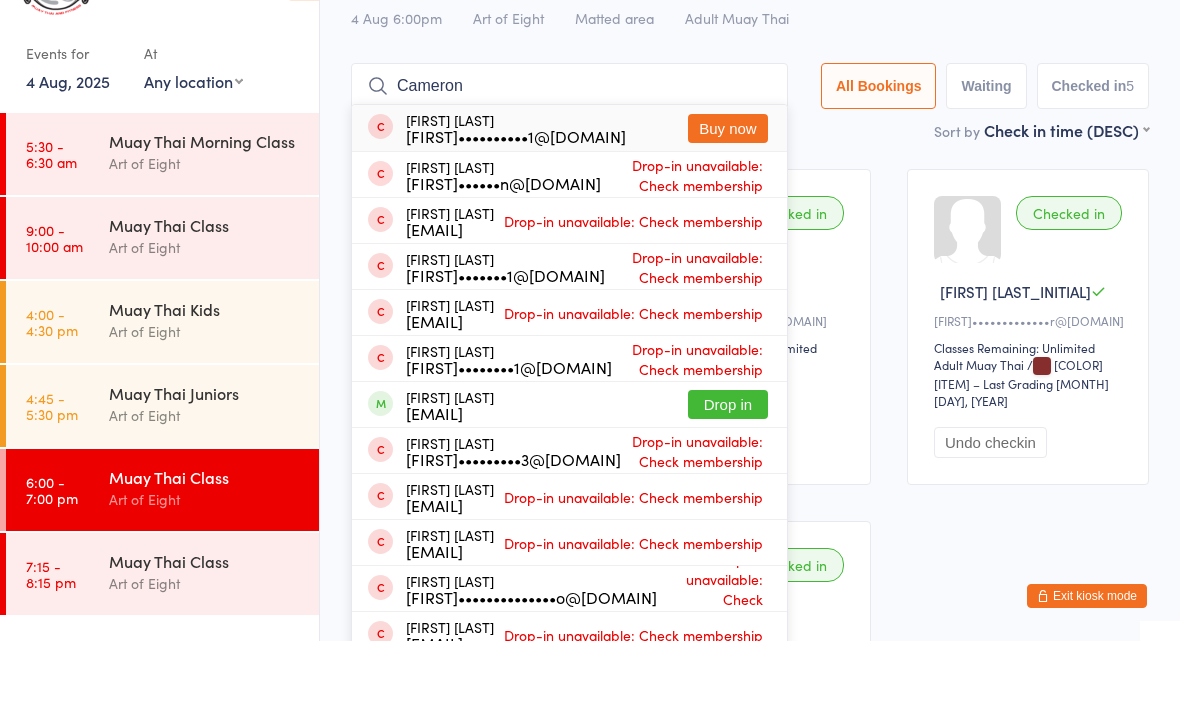 type on "Cameron" 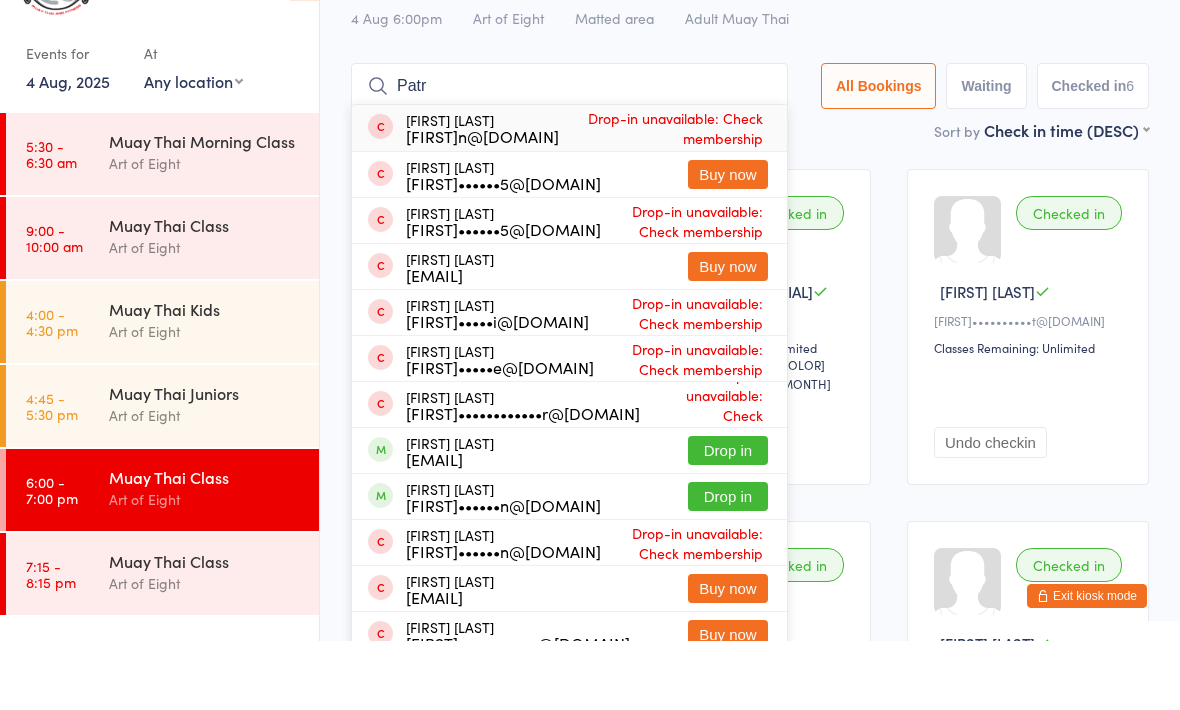 type on "Patr" 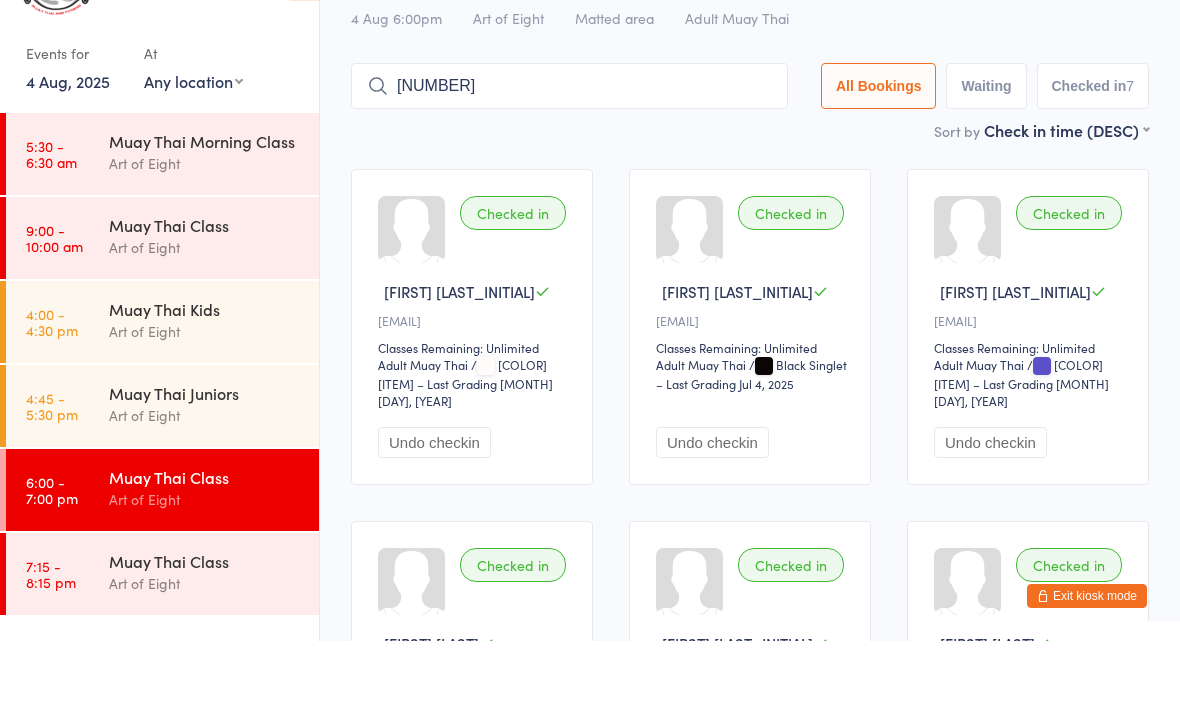 type on "[NUMBER]" 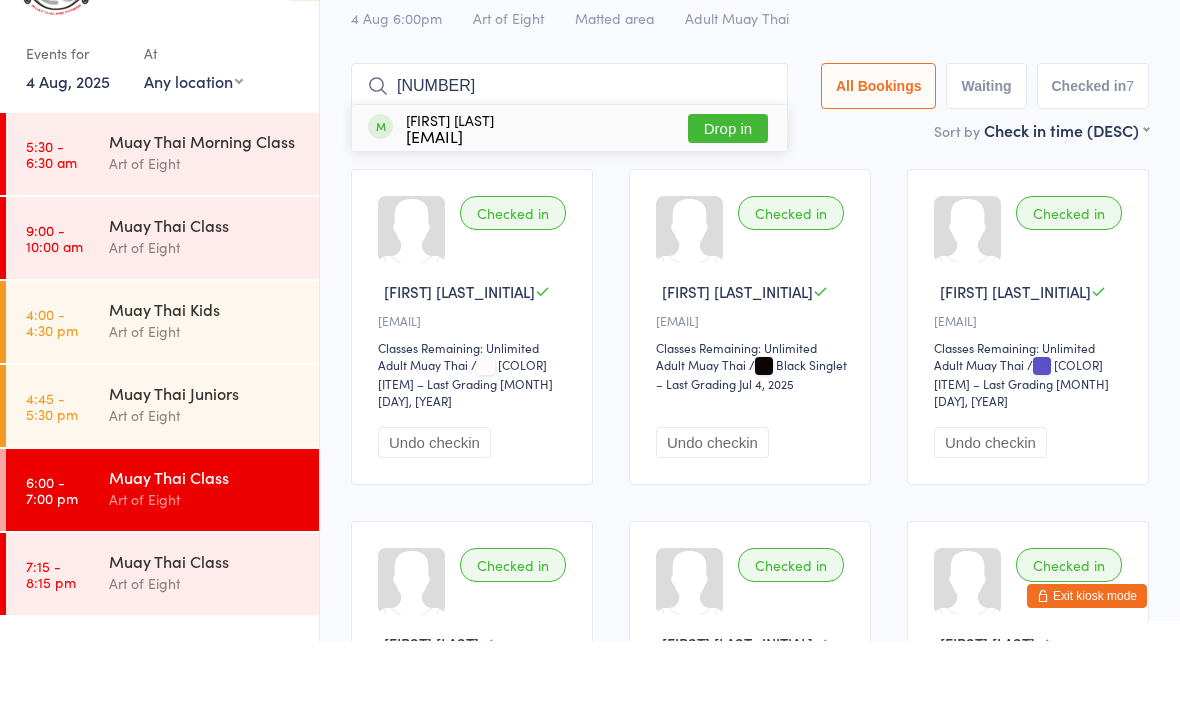 click on "Drop in" at bounding box center (728, 197) 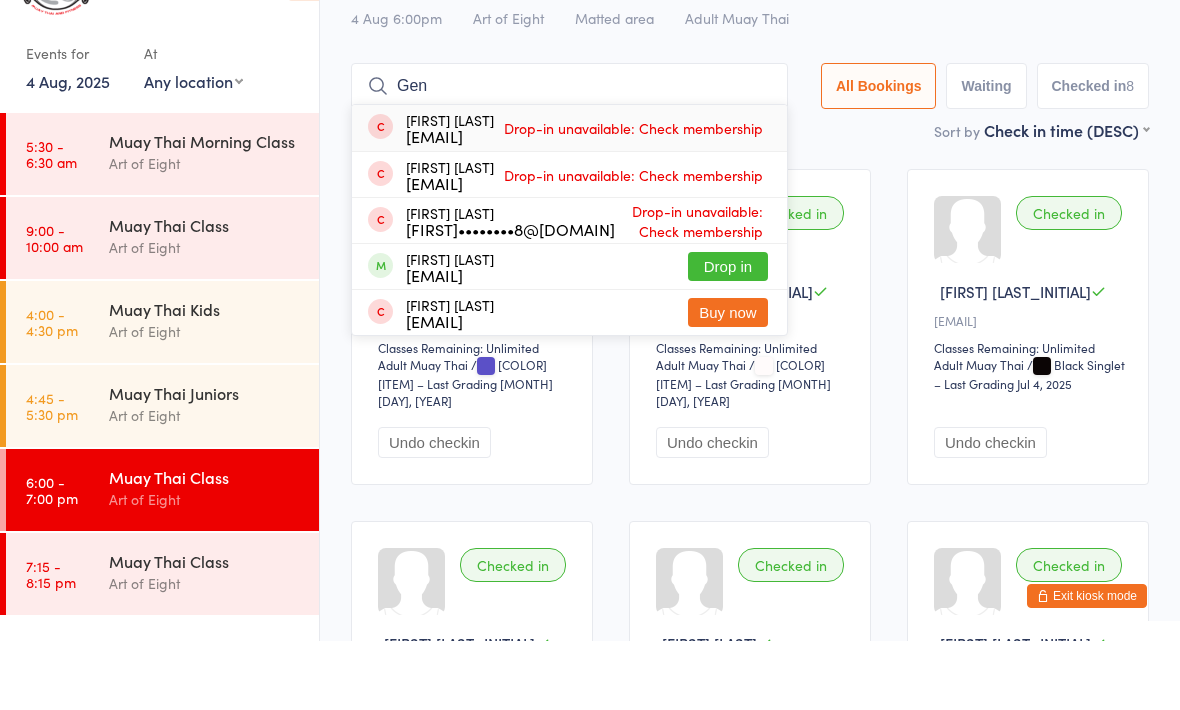 type on "Gen" 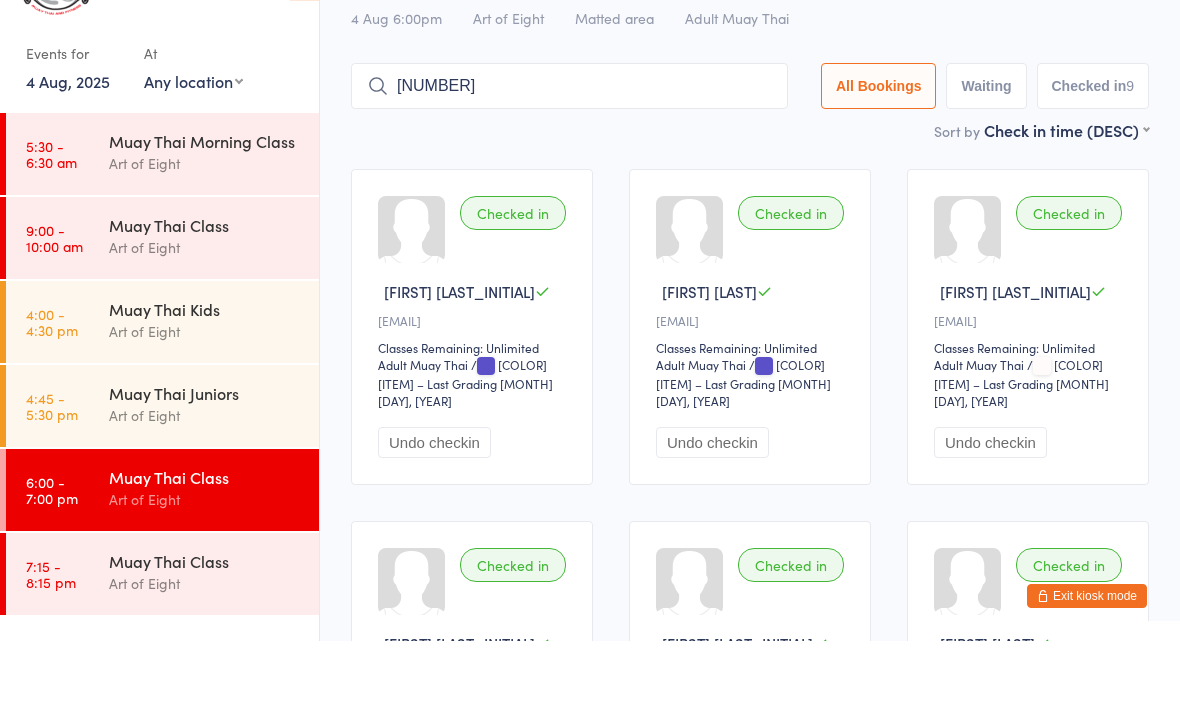 type on "[NUMBER]" 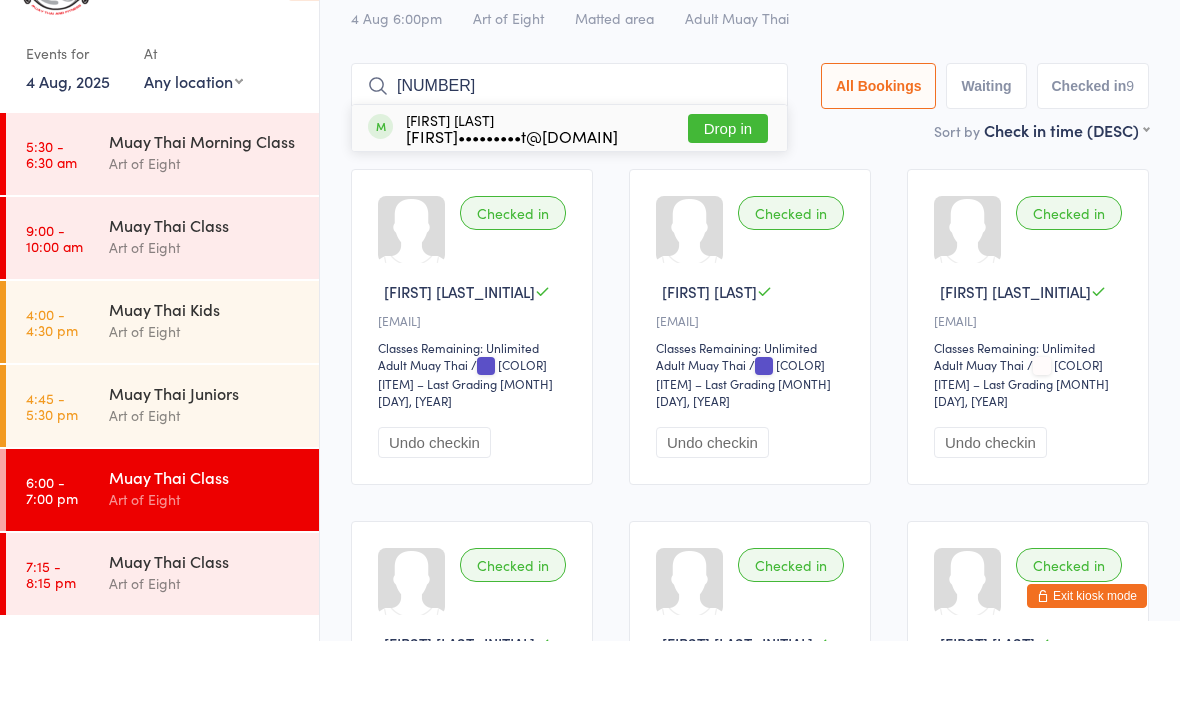 click on "Drop in" at bounding box center (728, 197) 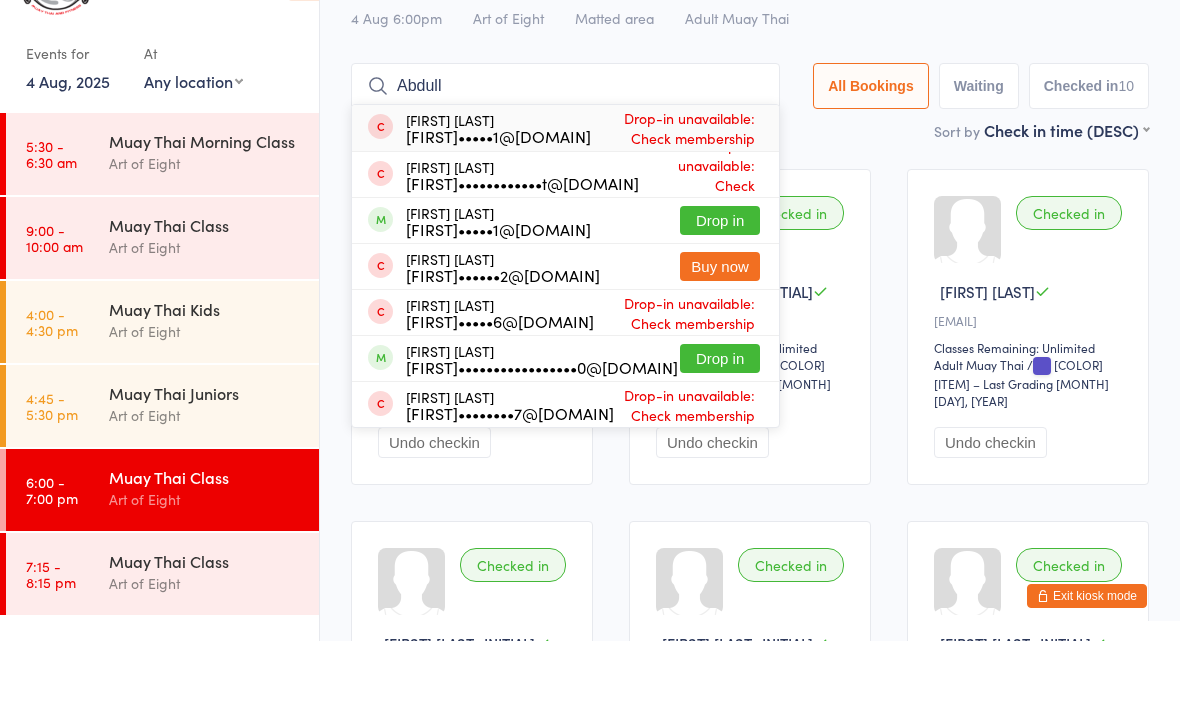 type on "Abdull" 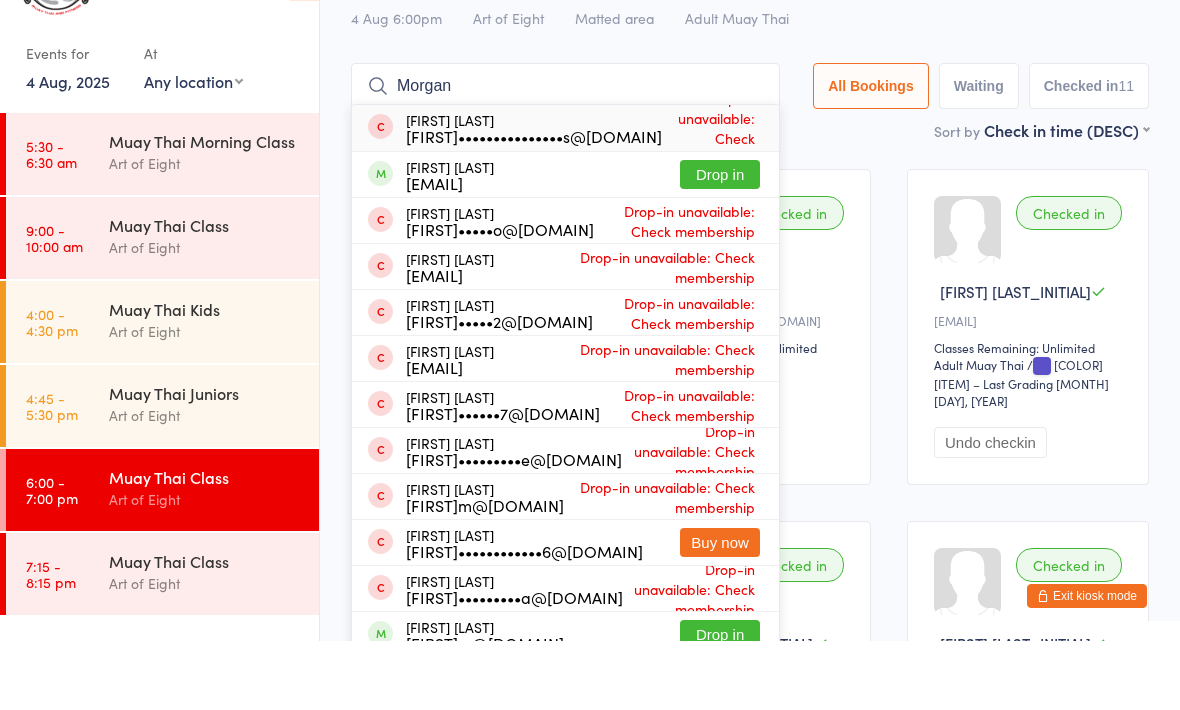 type on "Morgan" 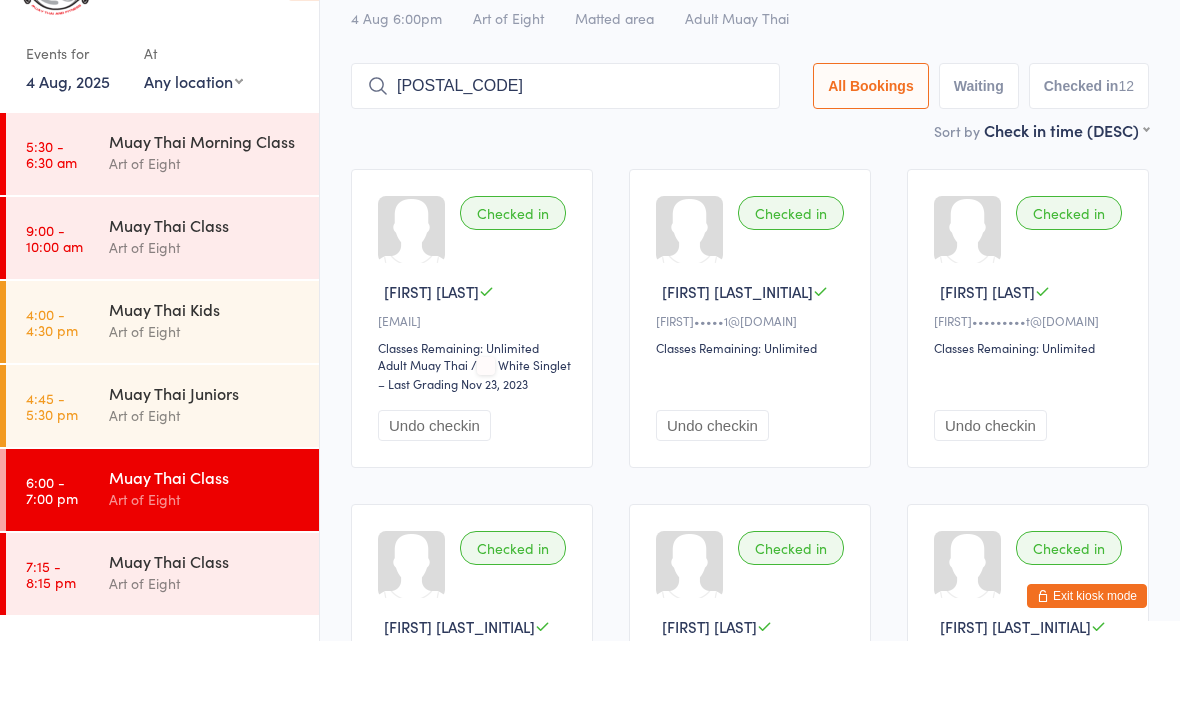 type on "[POSTAL_CODE]" 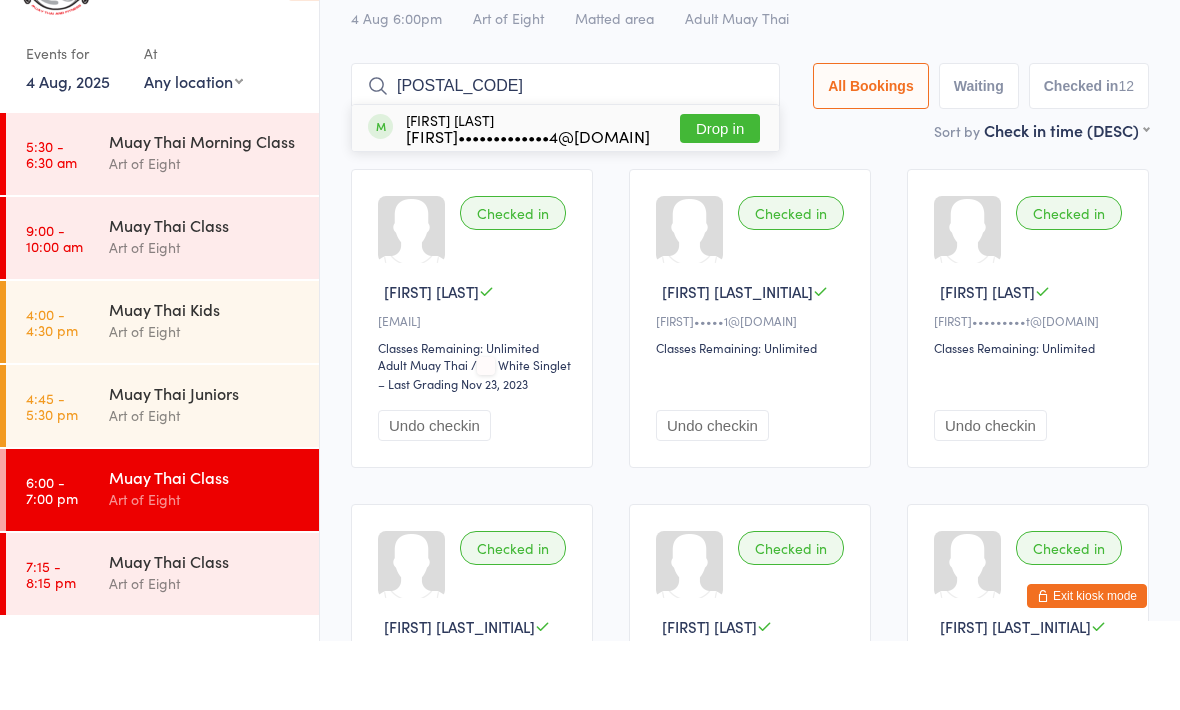 click on "Drop in" at bounding box center (720, 197) 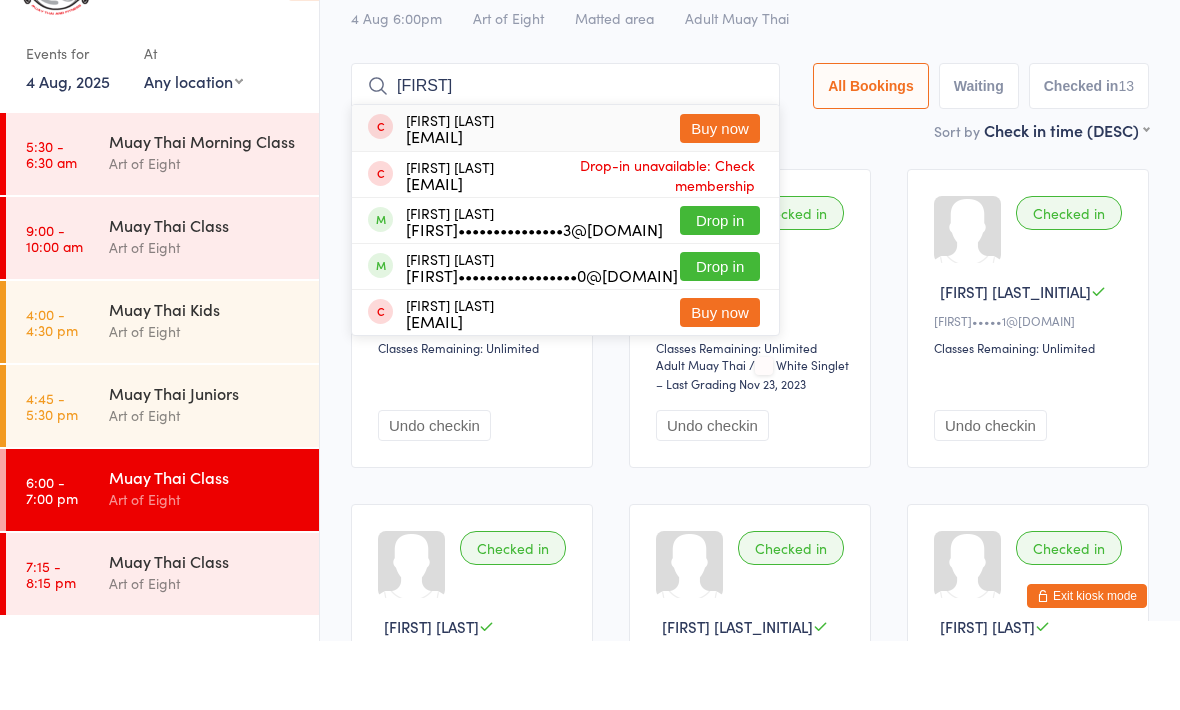 type on "[FIRST]" 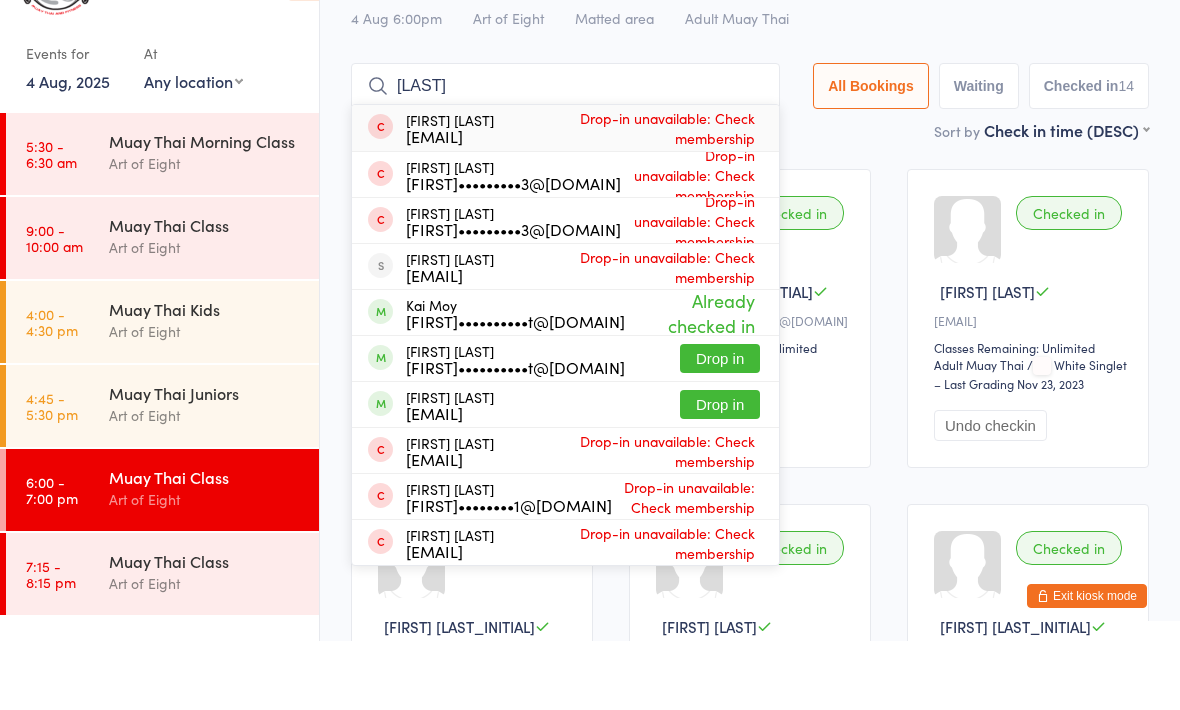 type on "[LAST]" 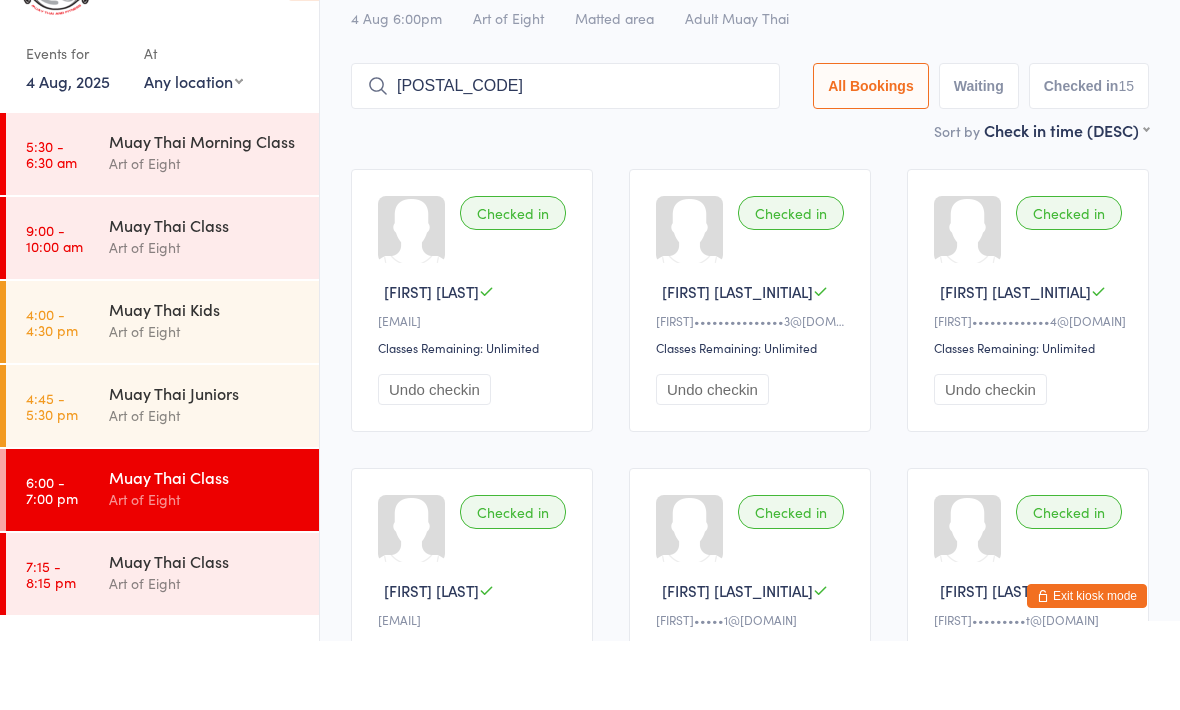 type on "[POSTAL_CODE]" 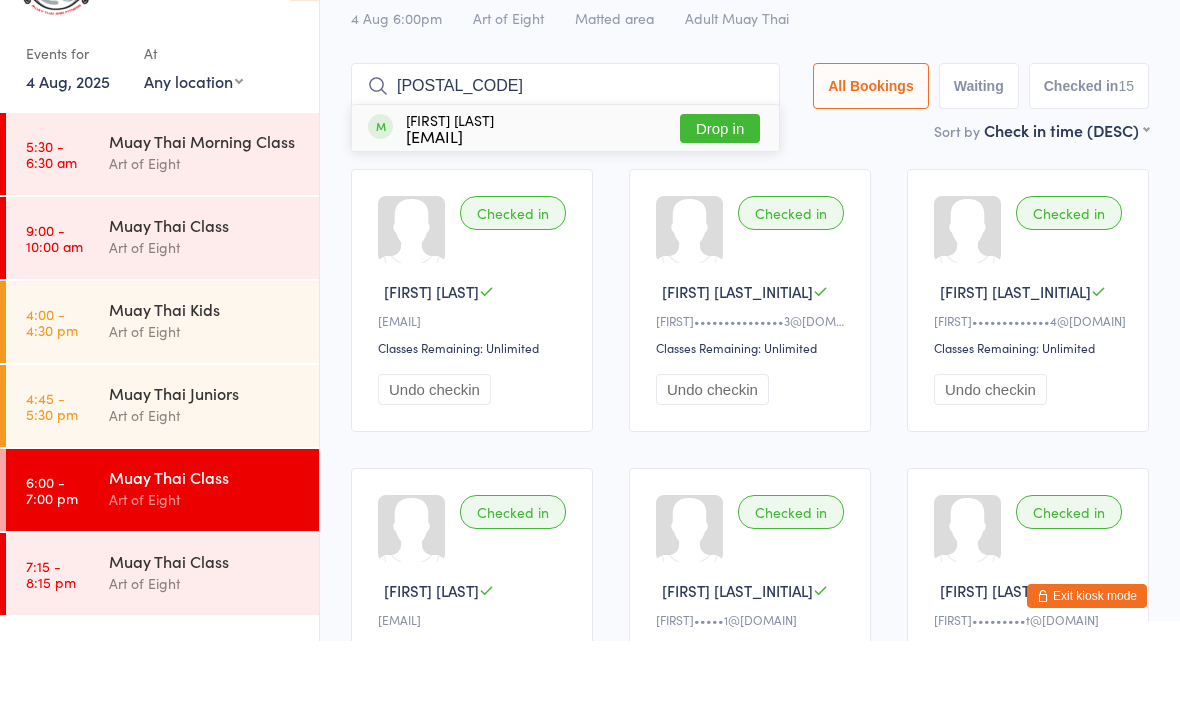 click on "Drop in" at bounding box center (720, 197) 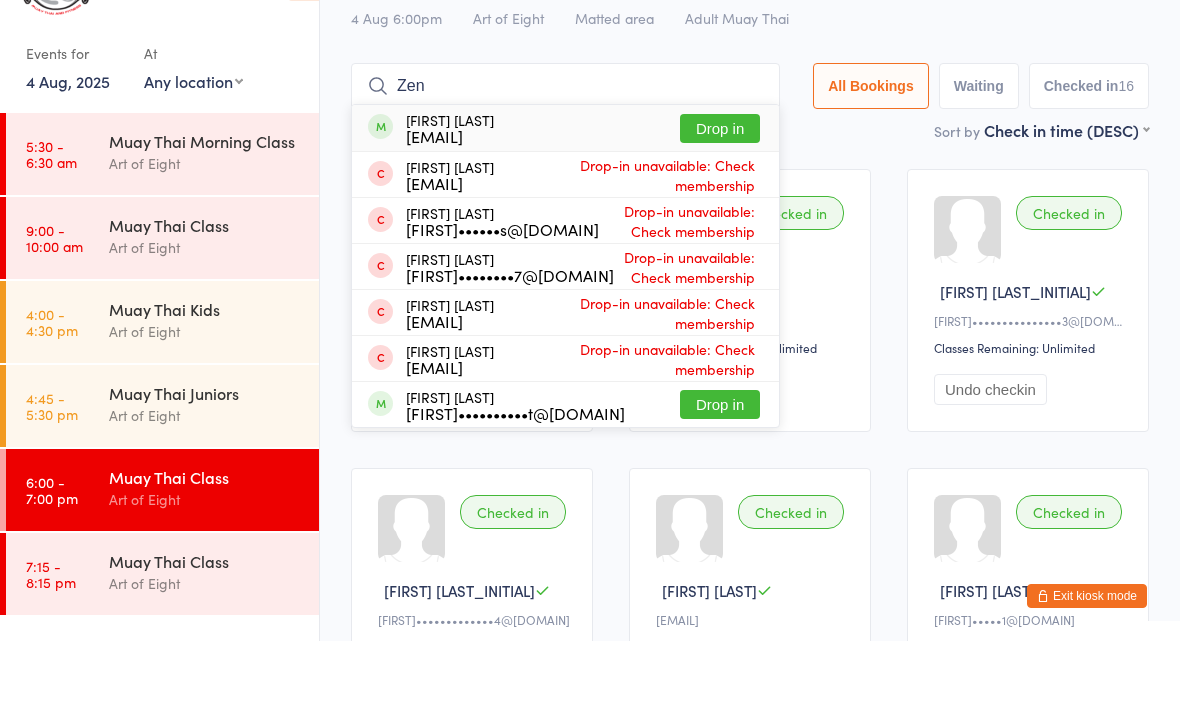 type on "Zen" 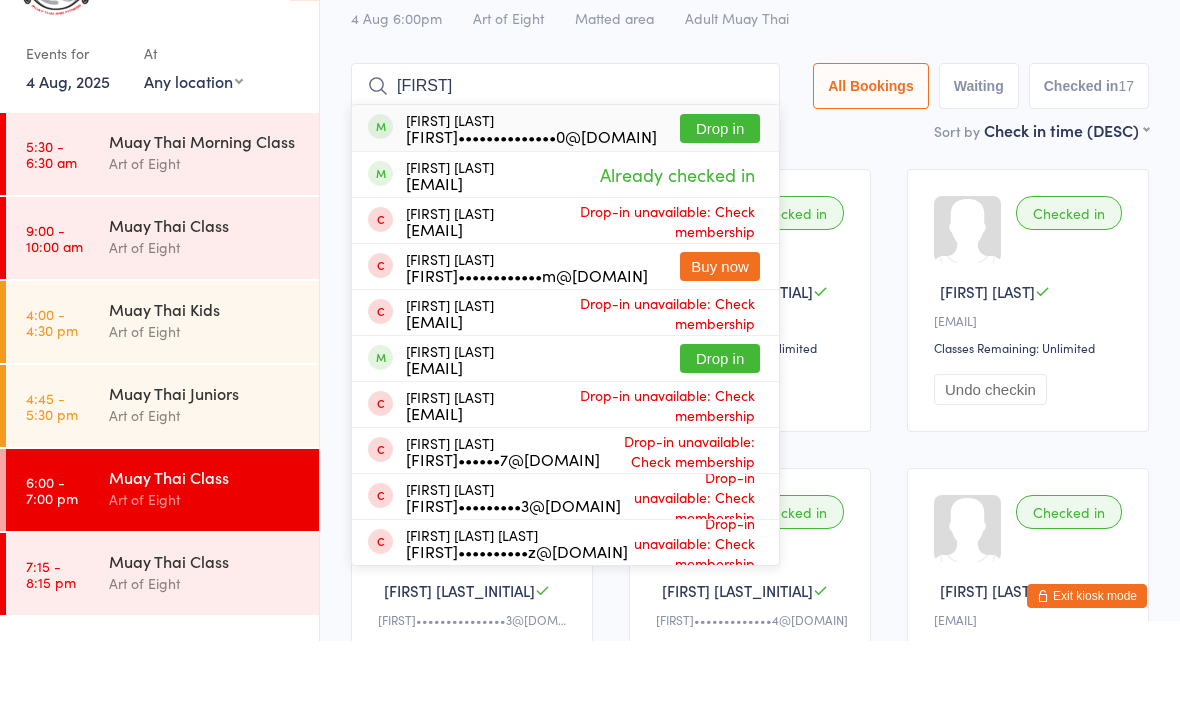 type on "[FIRST]" 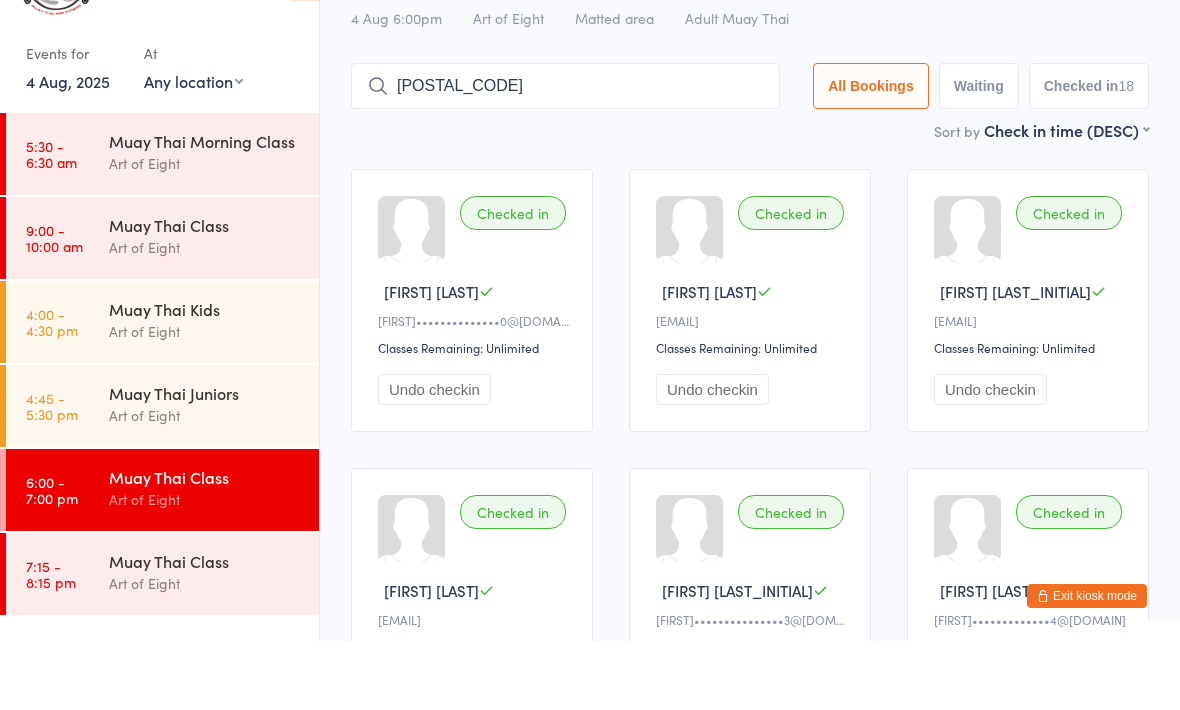 type on "[POSTAL_CODE]" 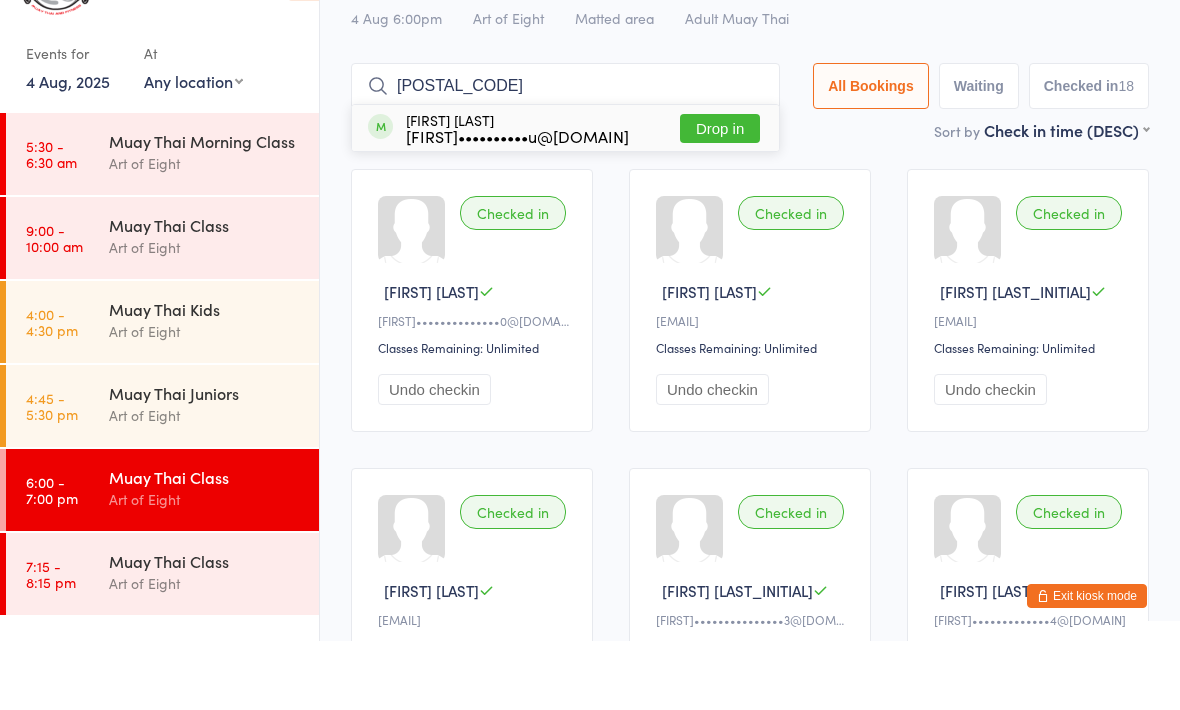 click on "Drop in" at bounding box center [720, 197] 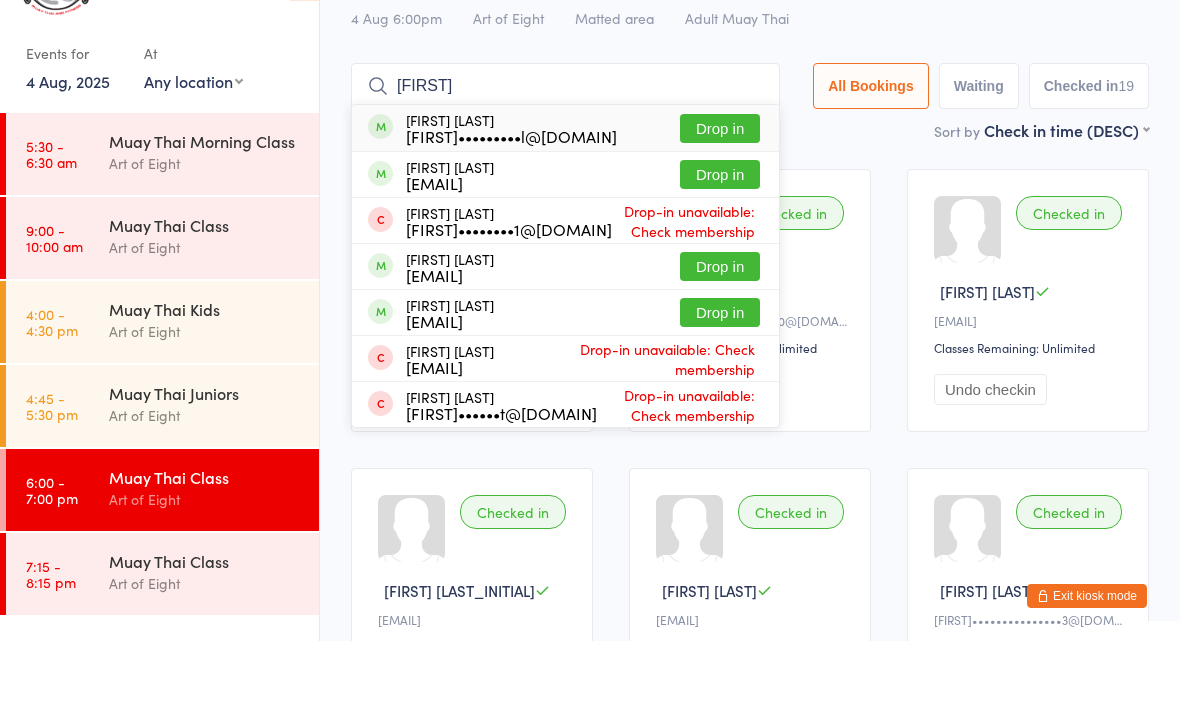 type on "[FIRST]" 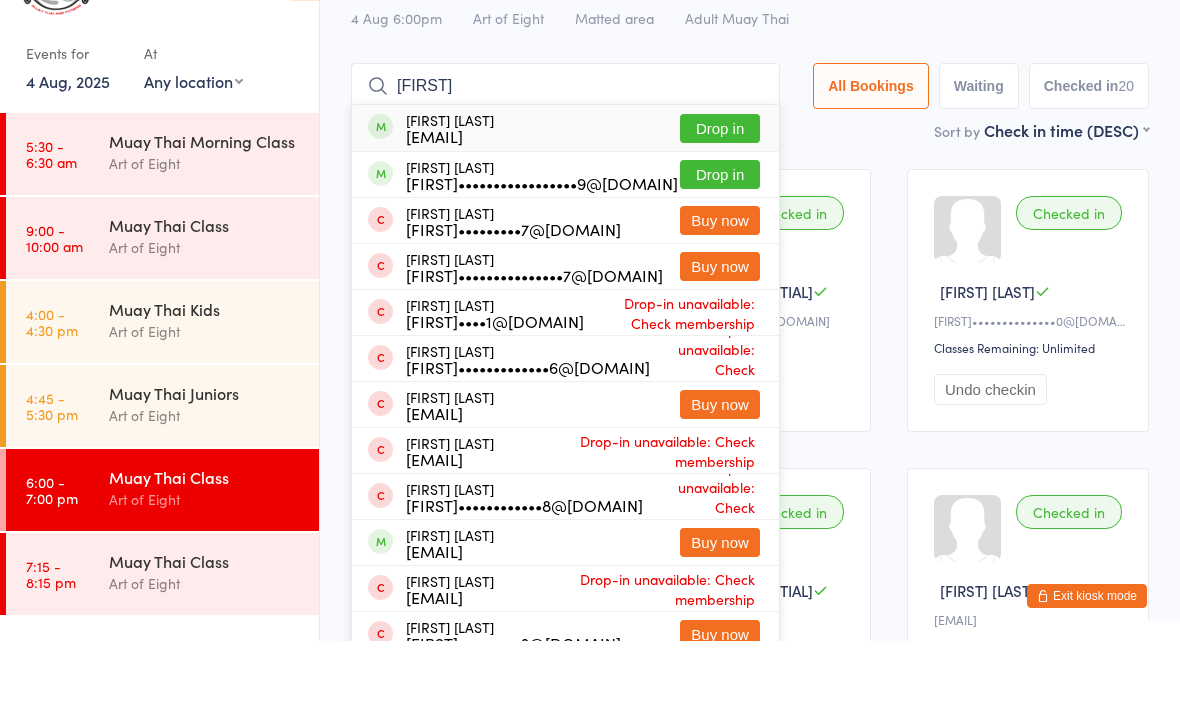click on "[FIRST]" at bounding box center (565, 155) 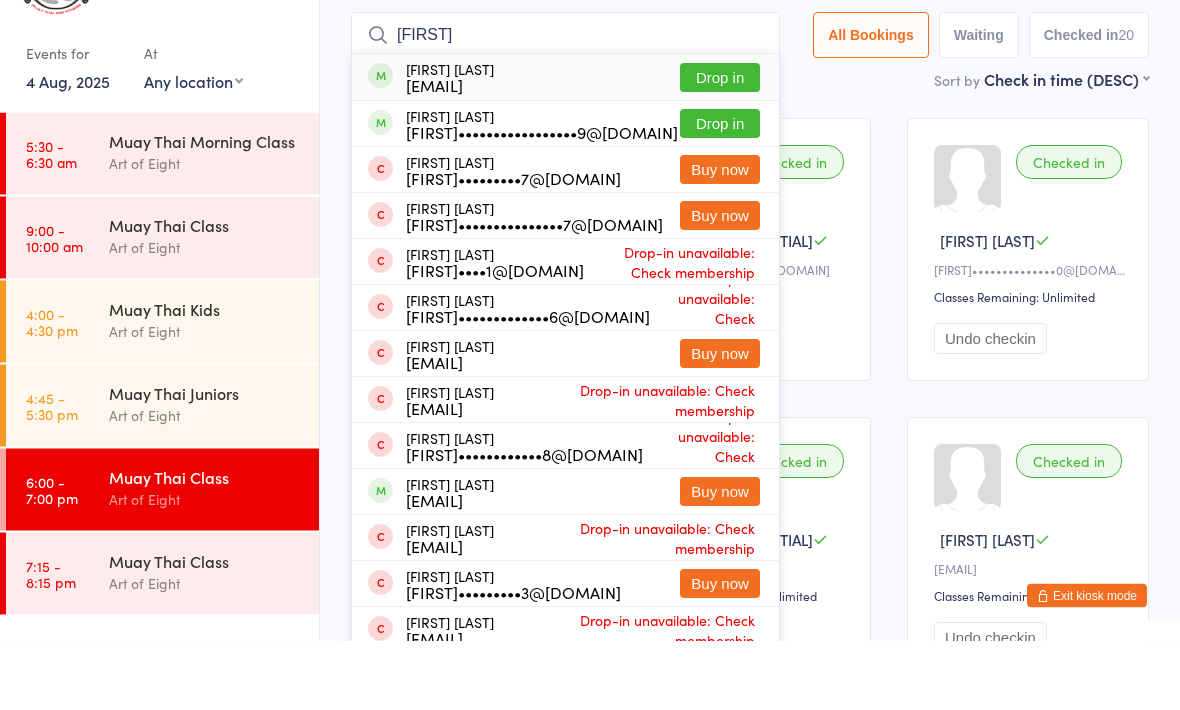 scroll, scrollTop: 64, scrollLeft: 0, axis: vertical 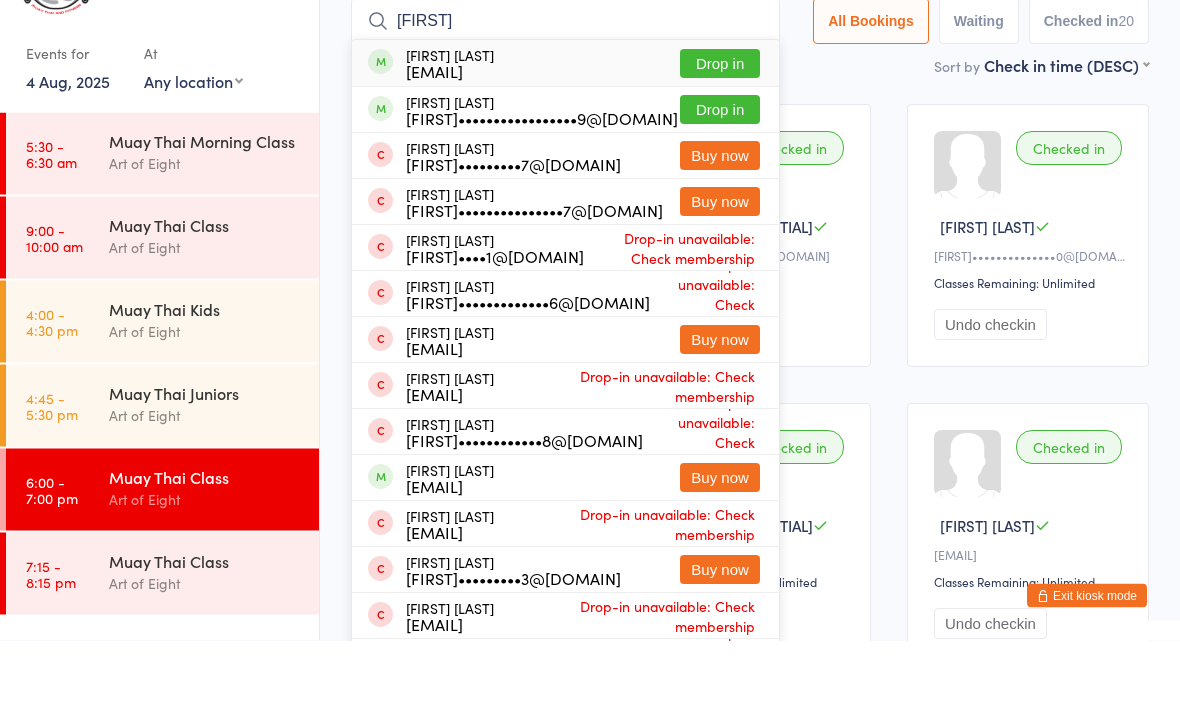type on "[FIRST]" 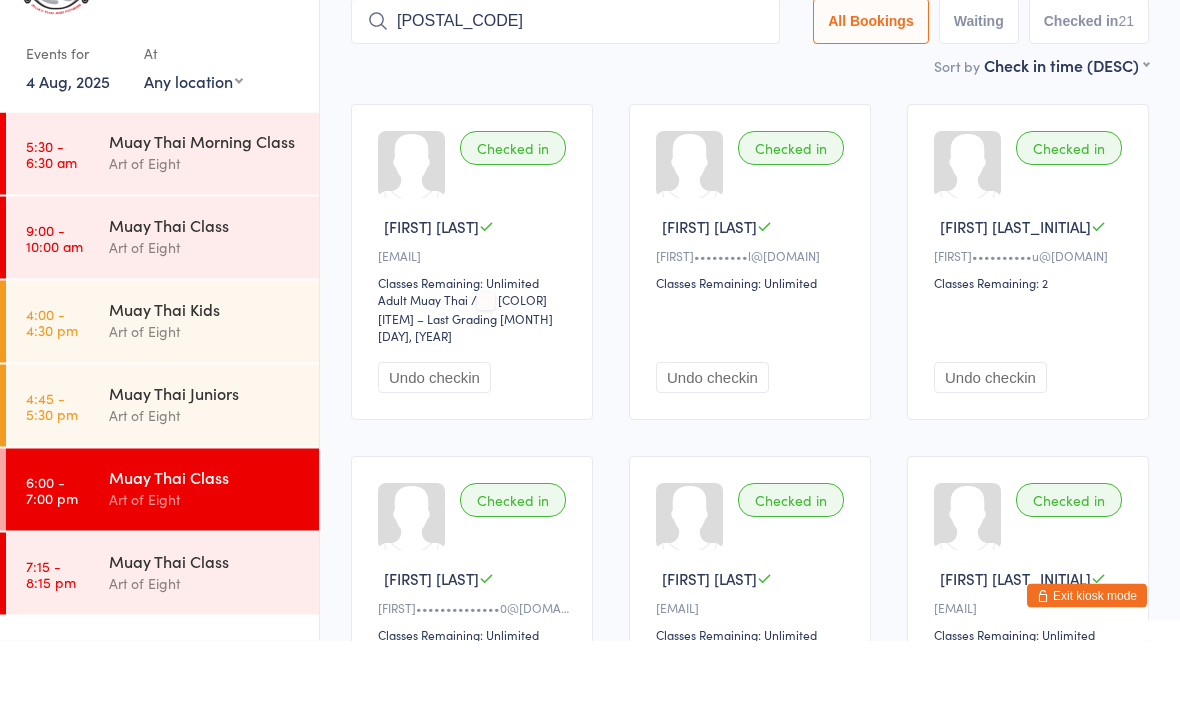 type on "[POSTAL_CODE]" 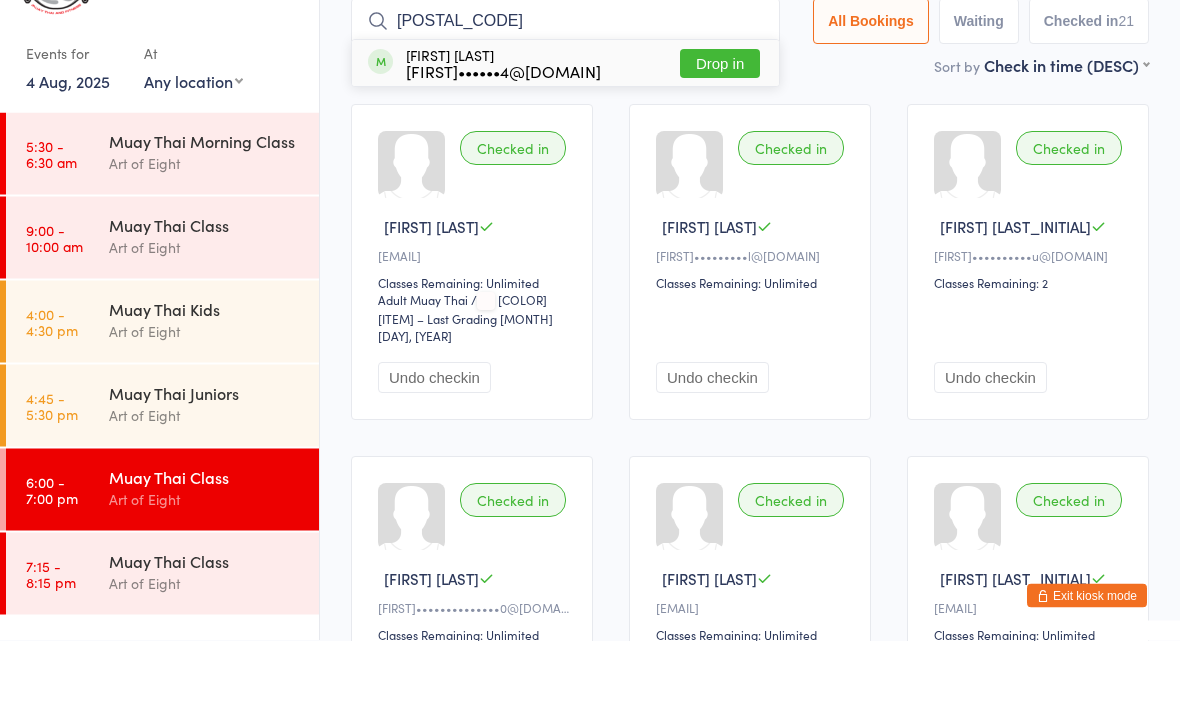 click on "Drop in" at bounding box center (720, 133) 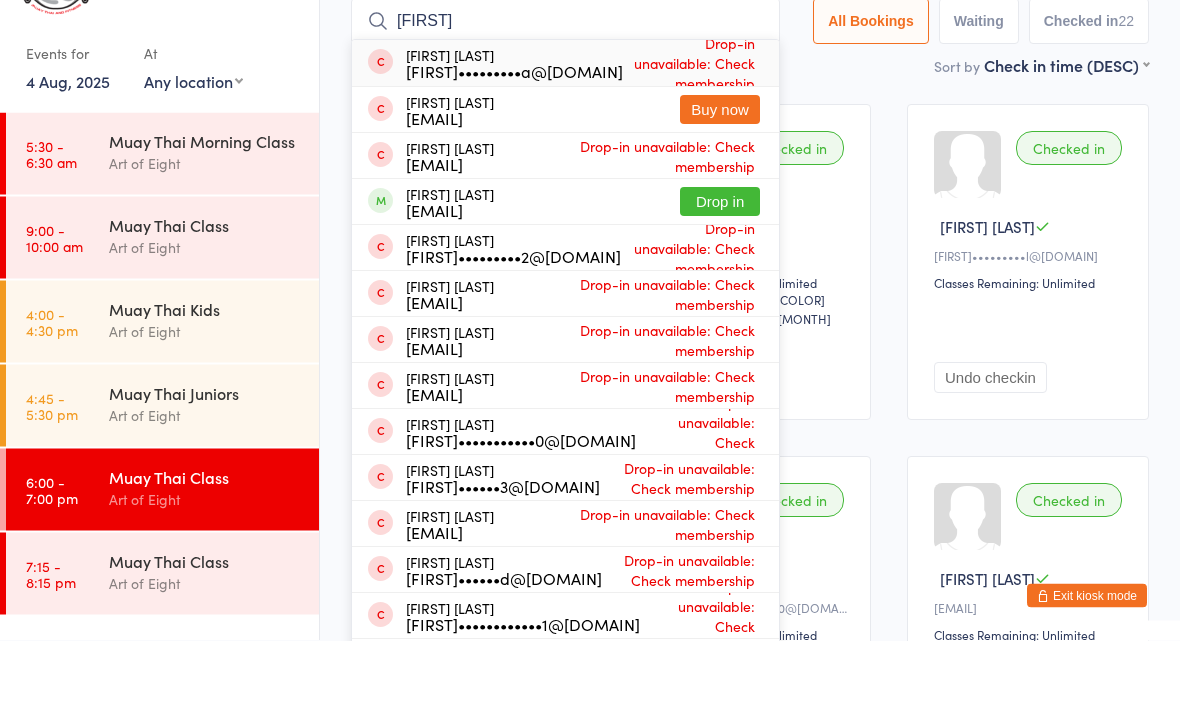 type on "[FIRST]" 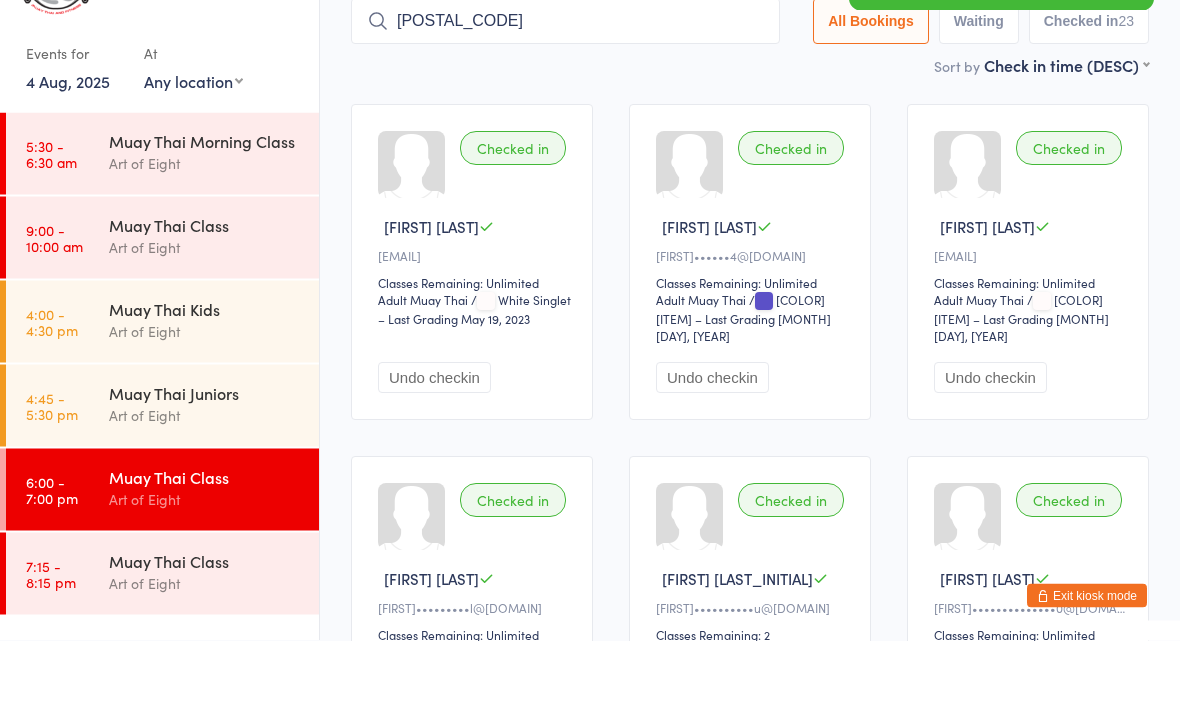 type on "[POSTAL_CODE]" 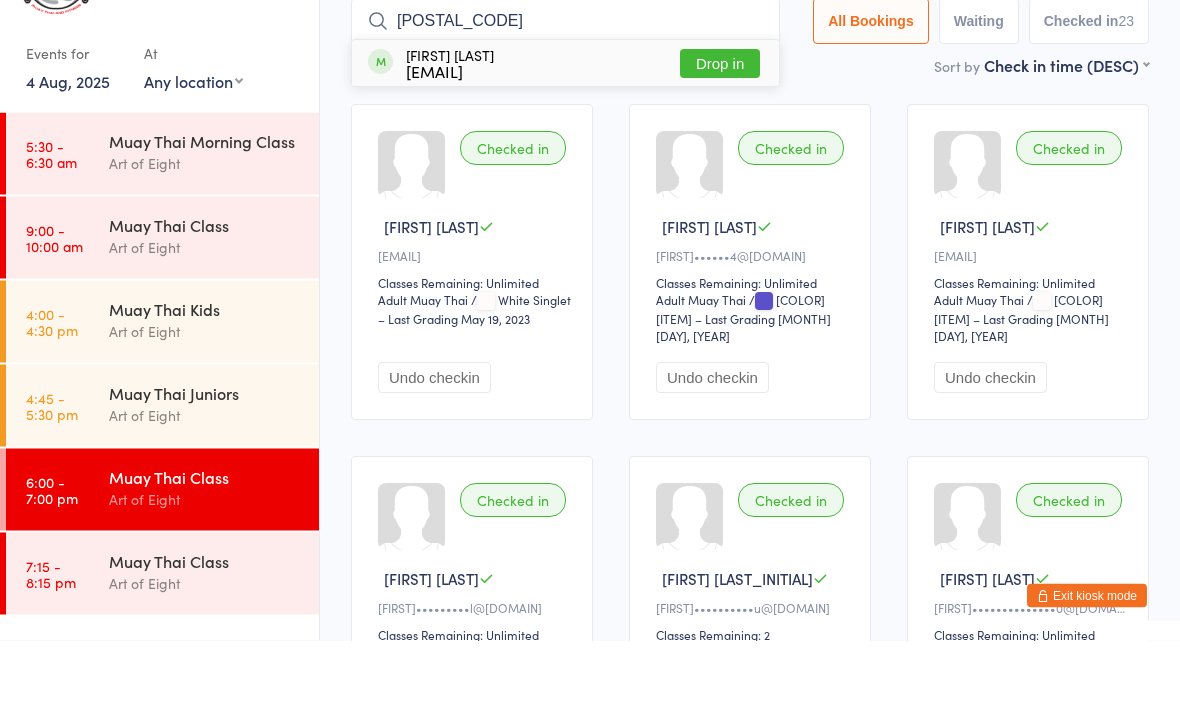 click on "Drop in" at bounding box center (720, 133) 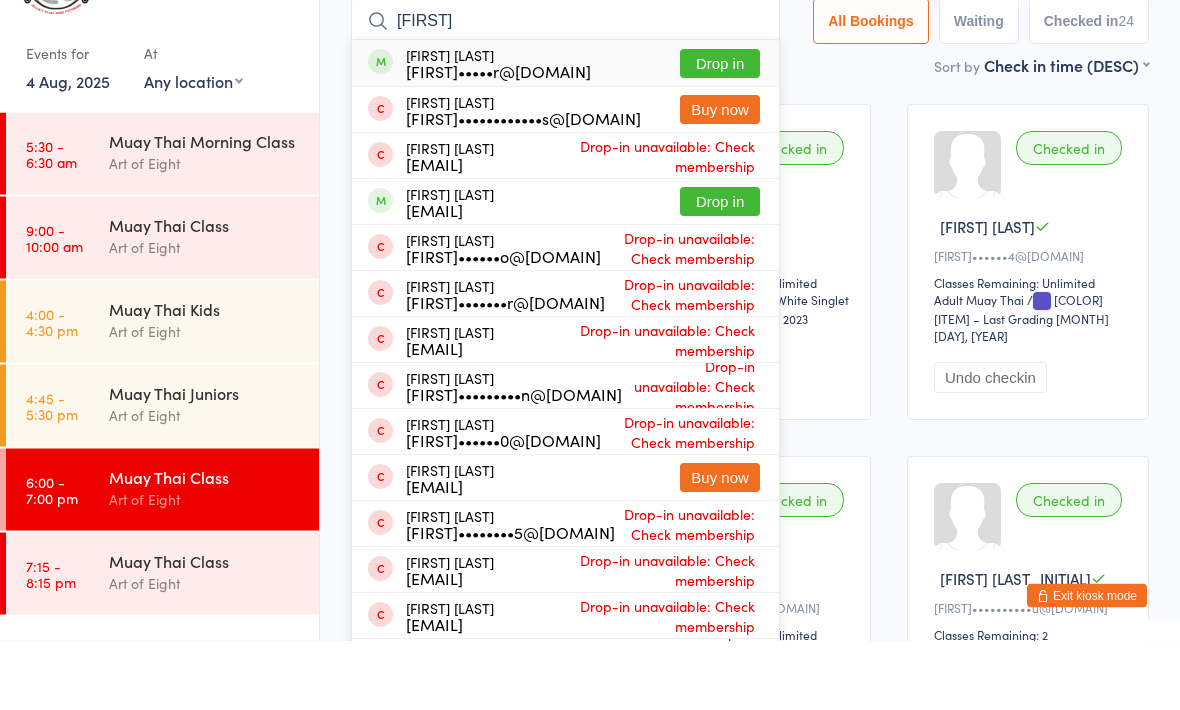type on "[FIRST]" 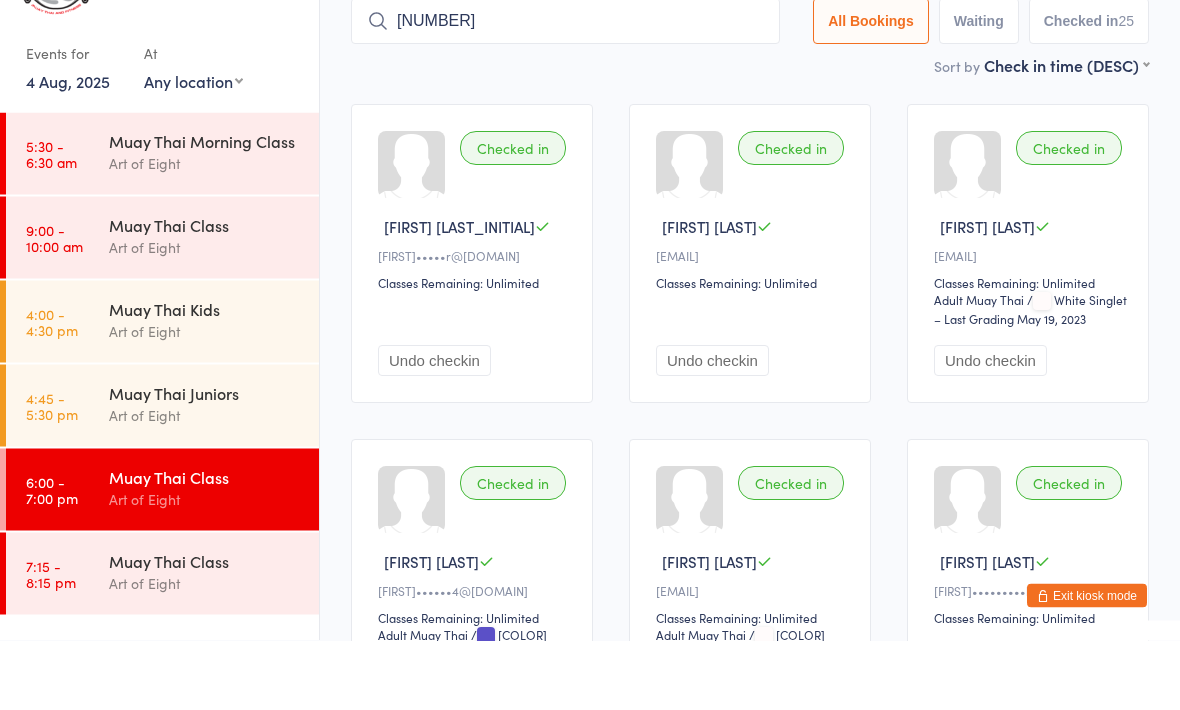 type on "[NUMBER]" 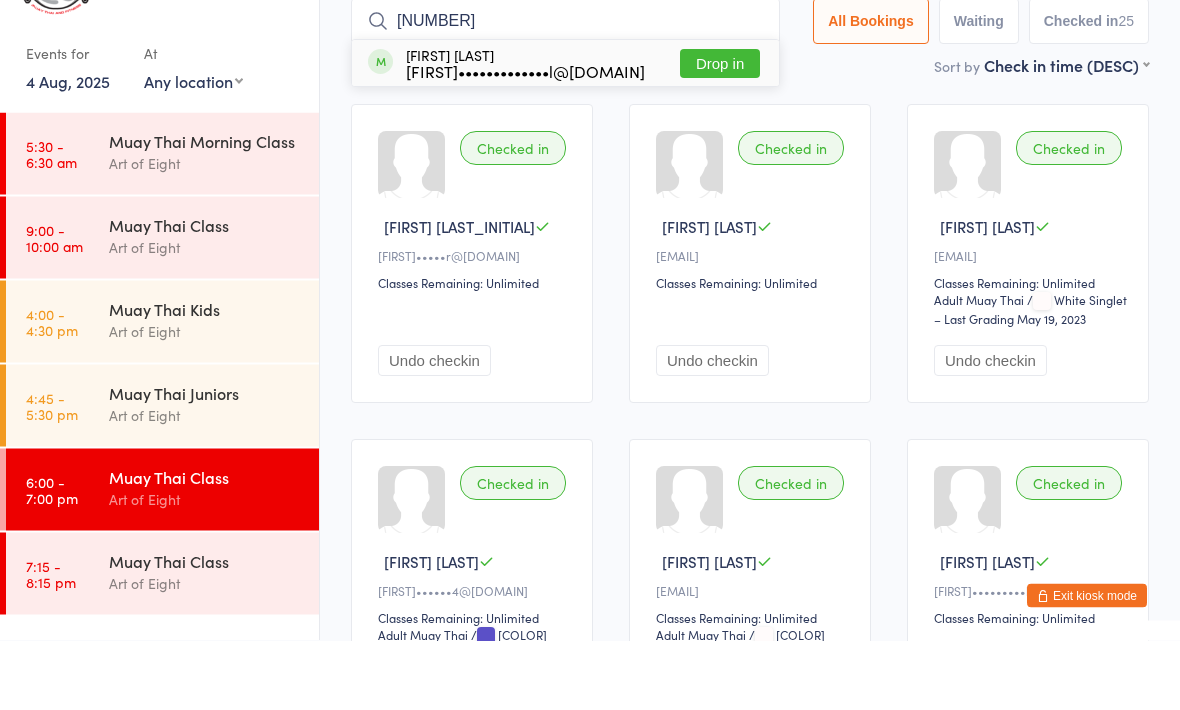 click on "Drop in" at bounding box center [720, 133] 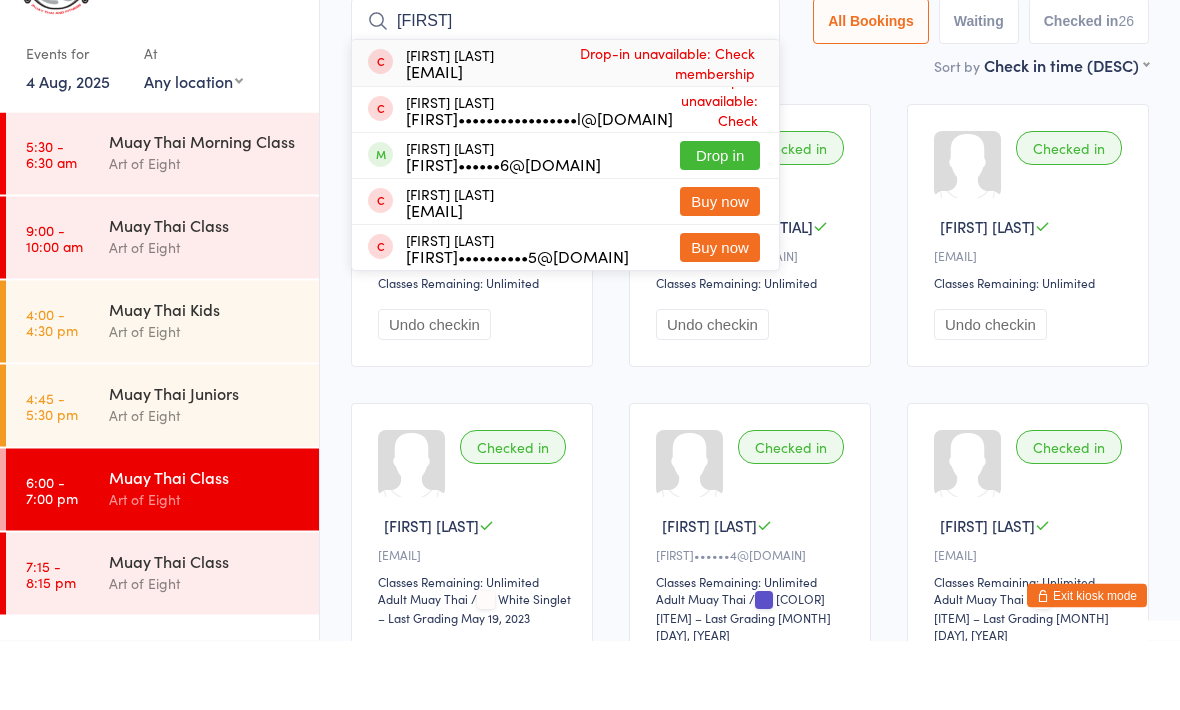type on "[FIRST]" 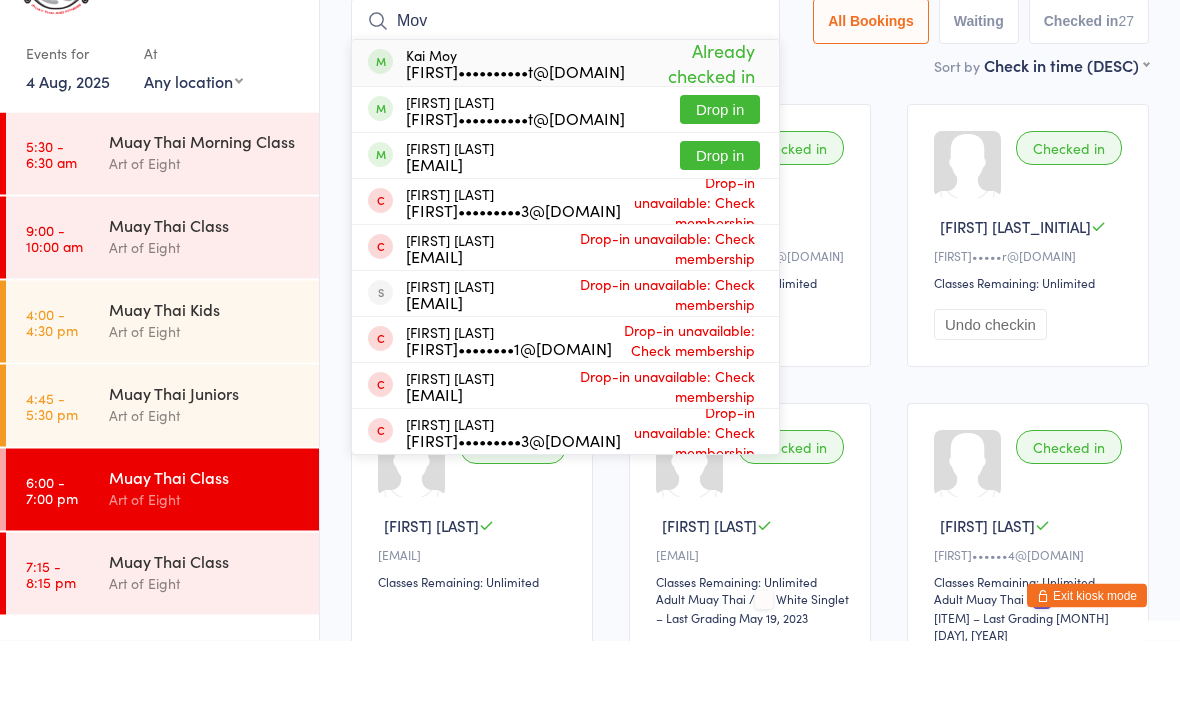type on "Mov" 